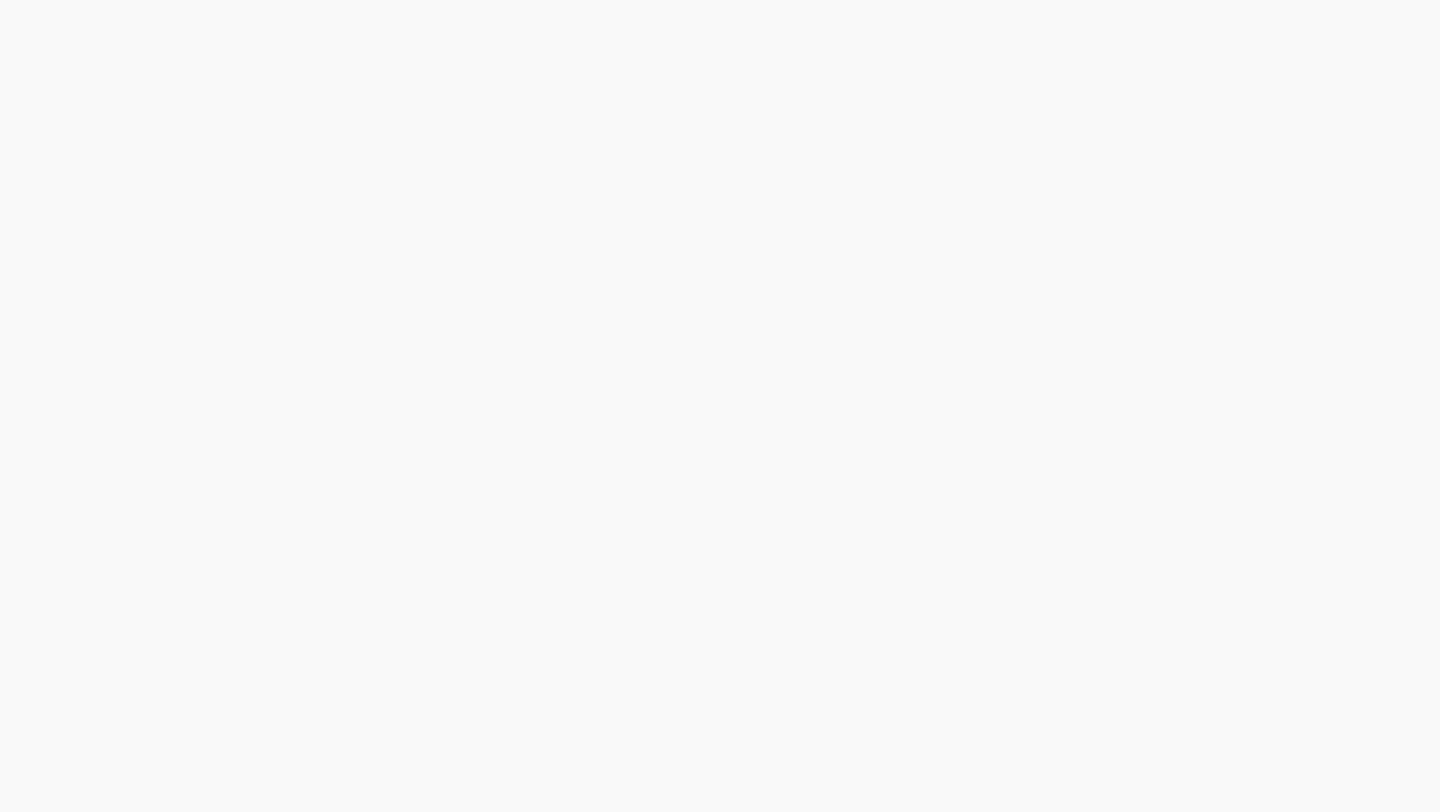 scroll, scrollTop: 0, scrollLeft: 0, axis: both 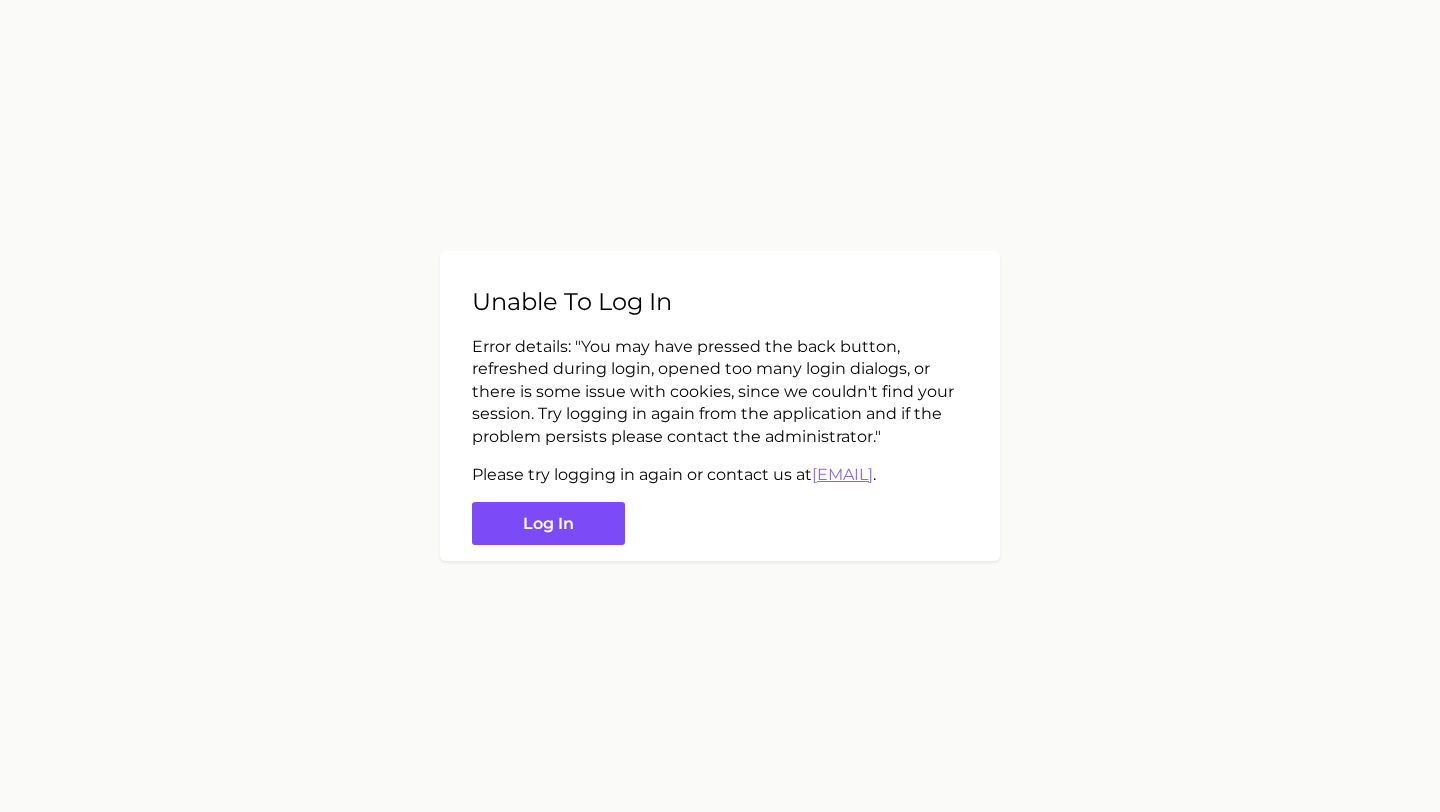 click on "Log in" at bounding box center [548, 523] 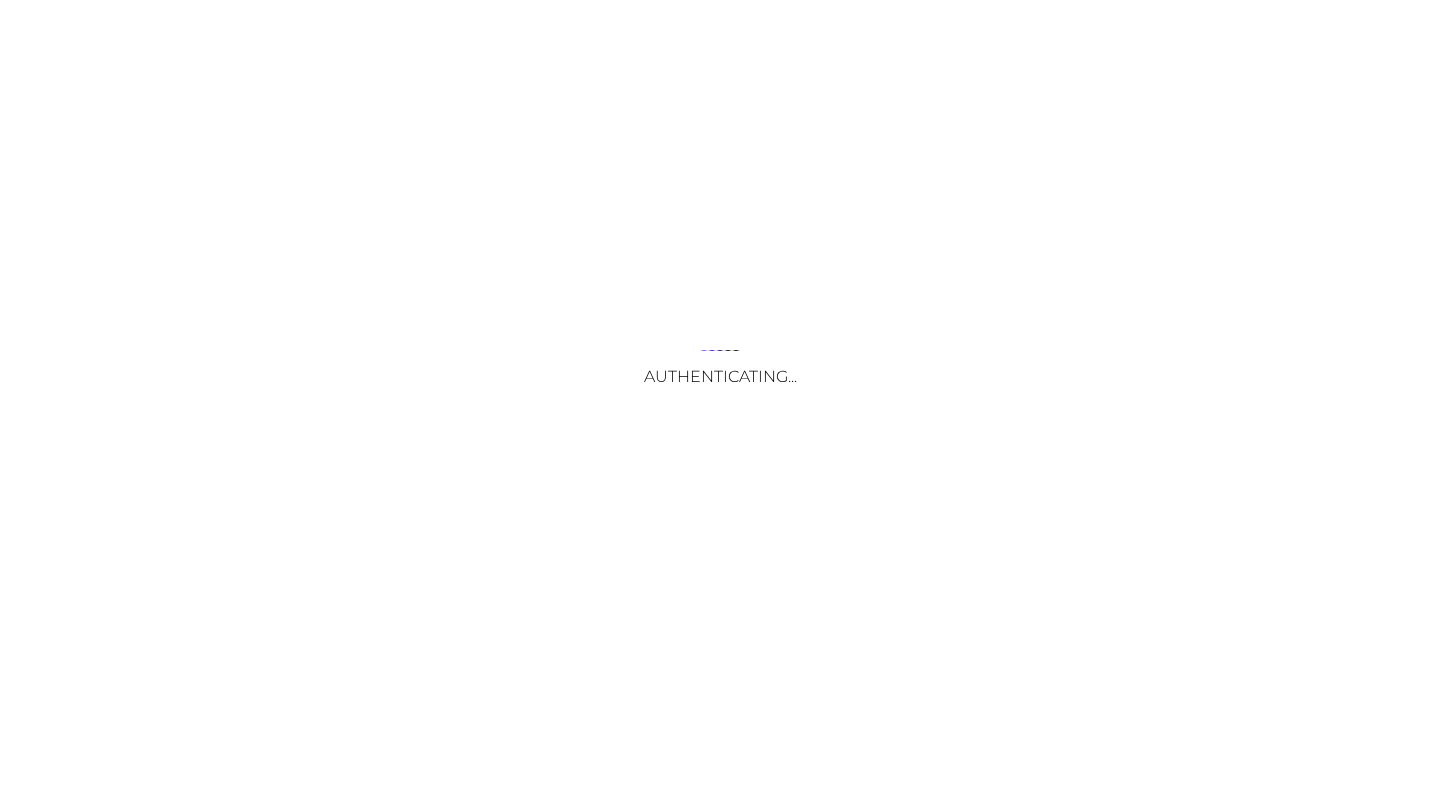 scroll, scrollTop: 0, scrollLeft: 0, axis: both 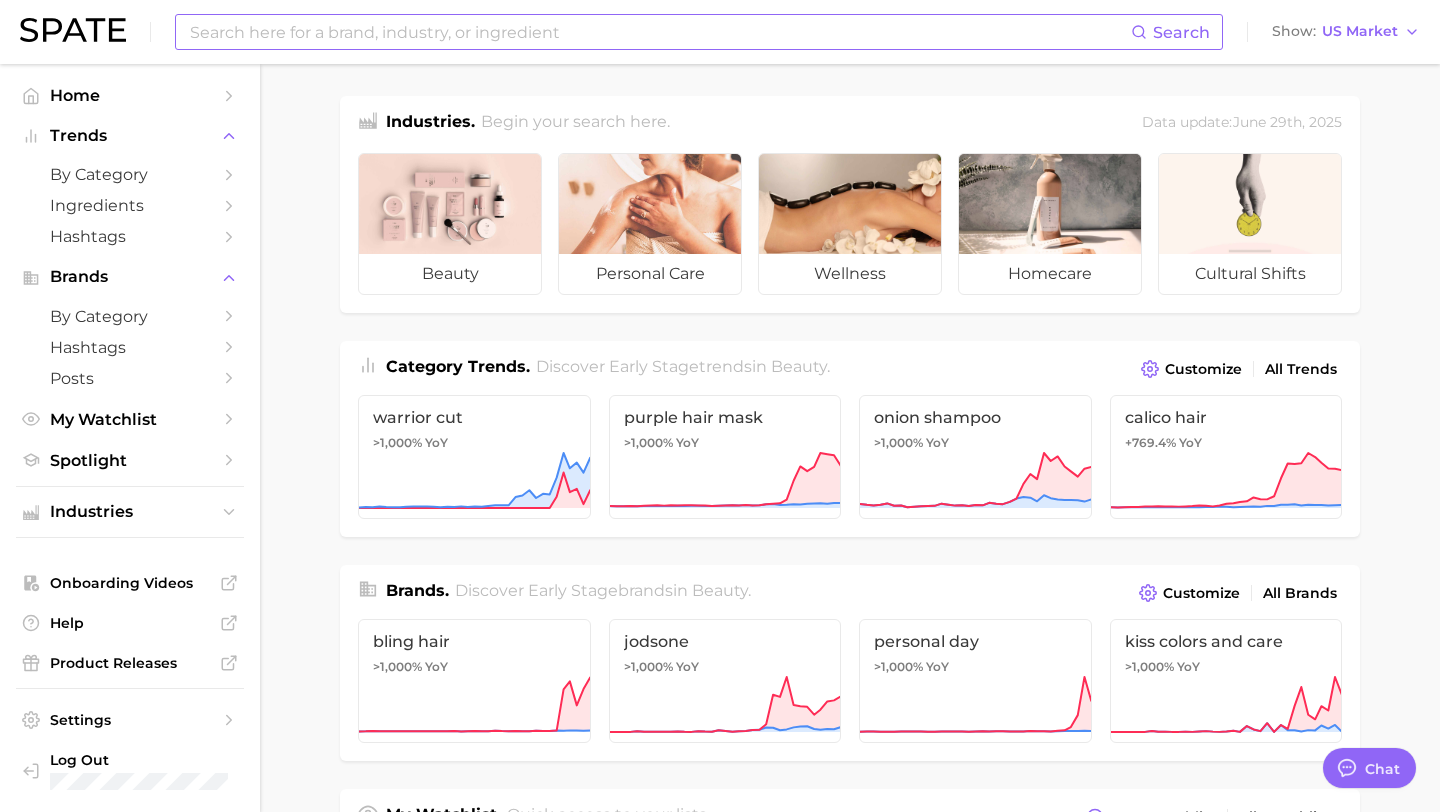 click at bounding box center (659, 32) 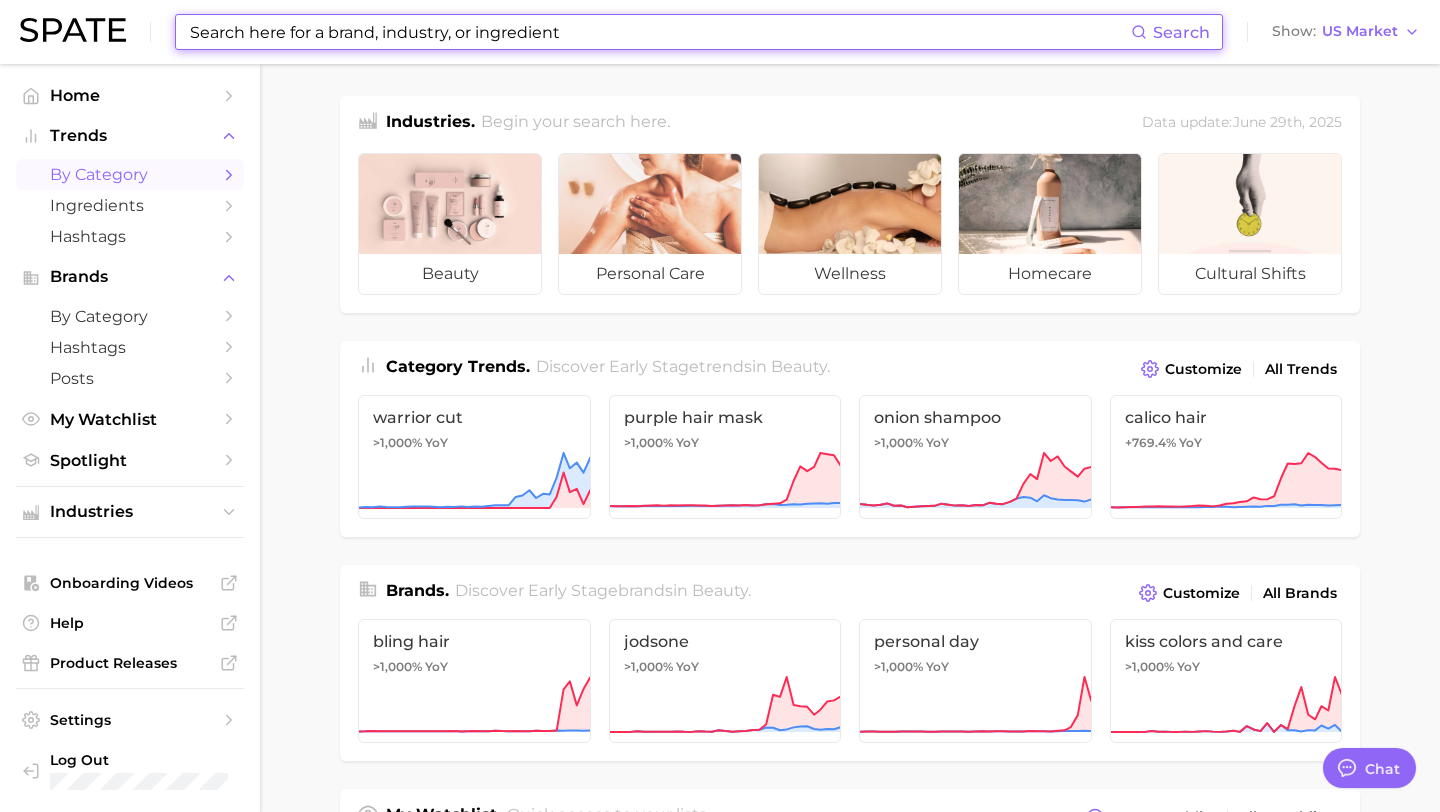 click on "by Category" at bounding box center [130, 174] 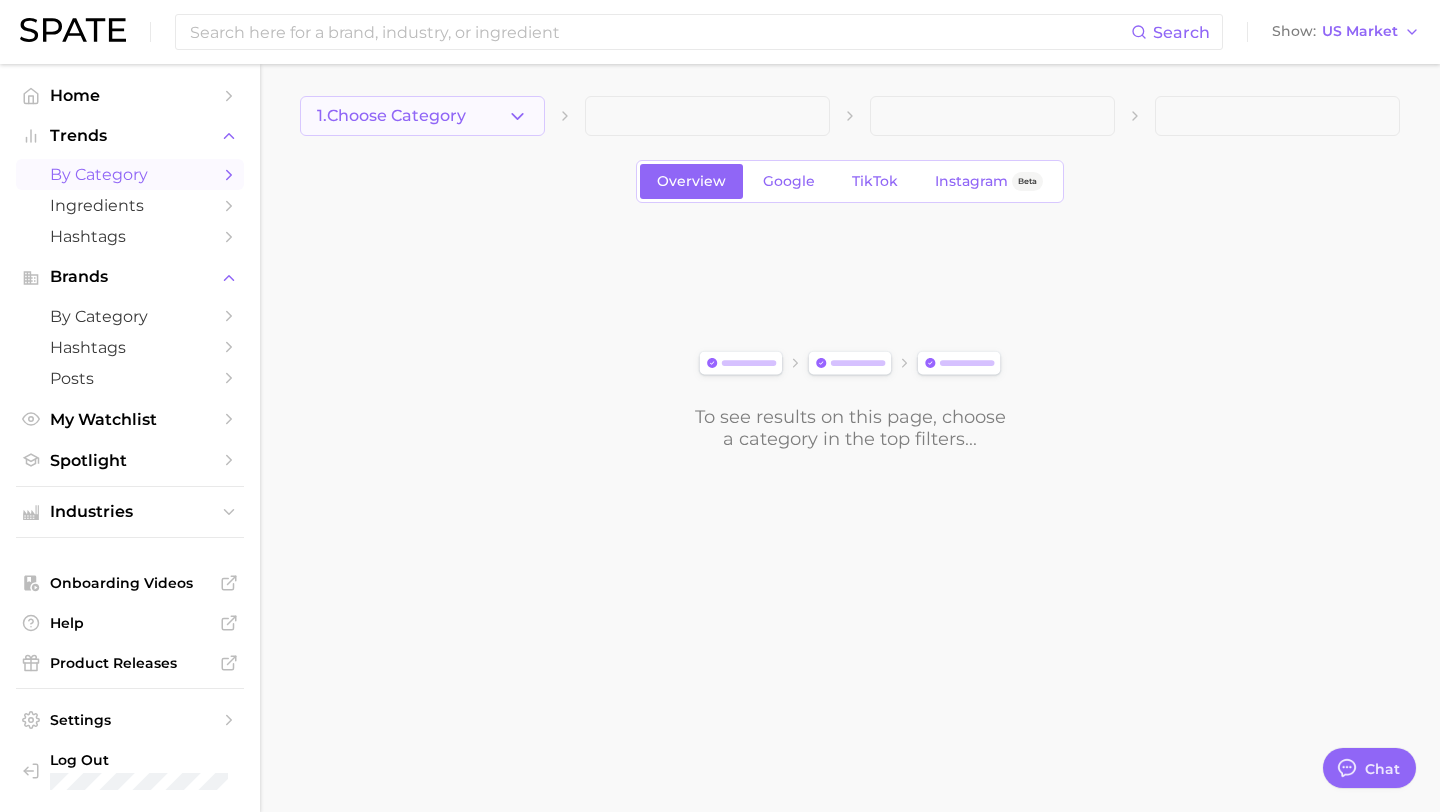 click on "1.  Choose Category" at bounding box center (422, 116) 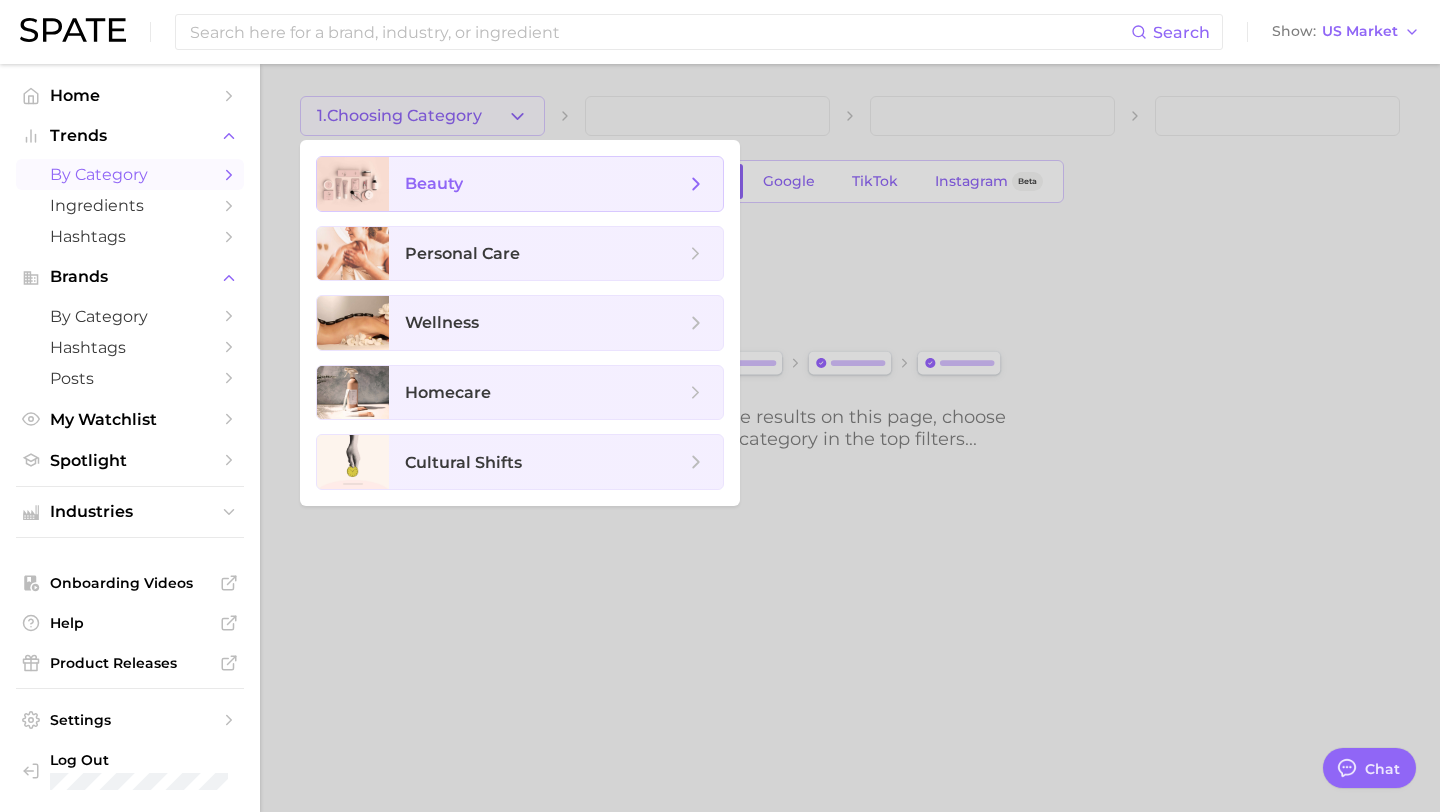click on "beauty" at bounding box center [556, 184] 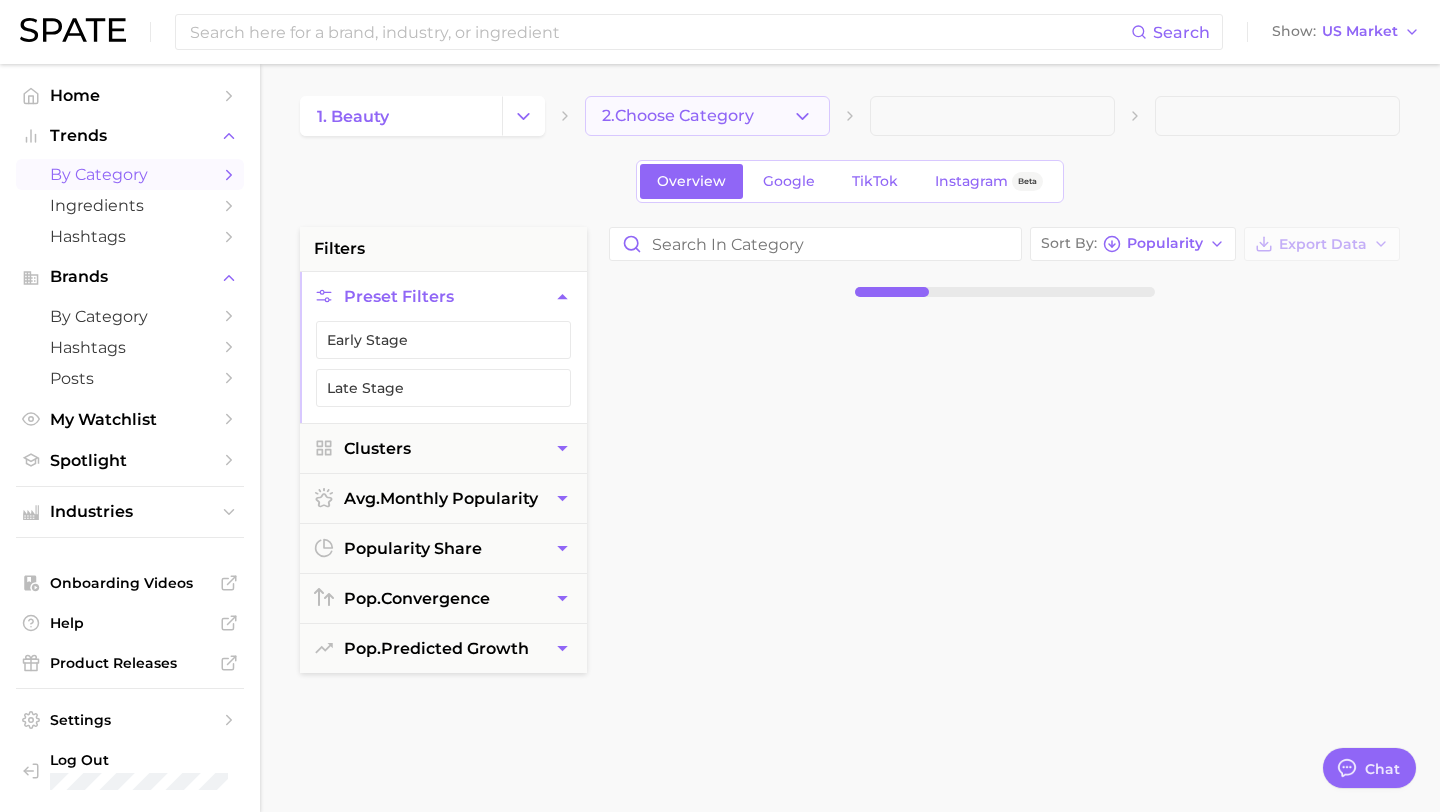 click on "2.  Choose Category" at bounding box center (678, 116) 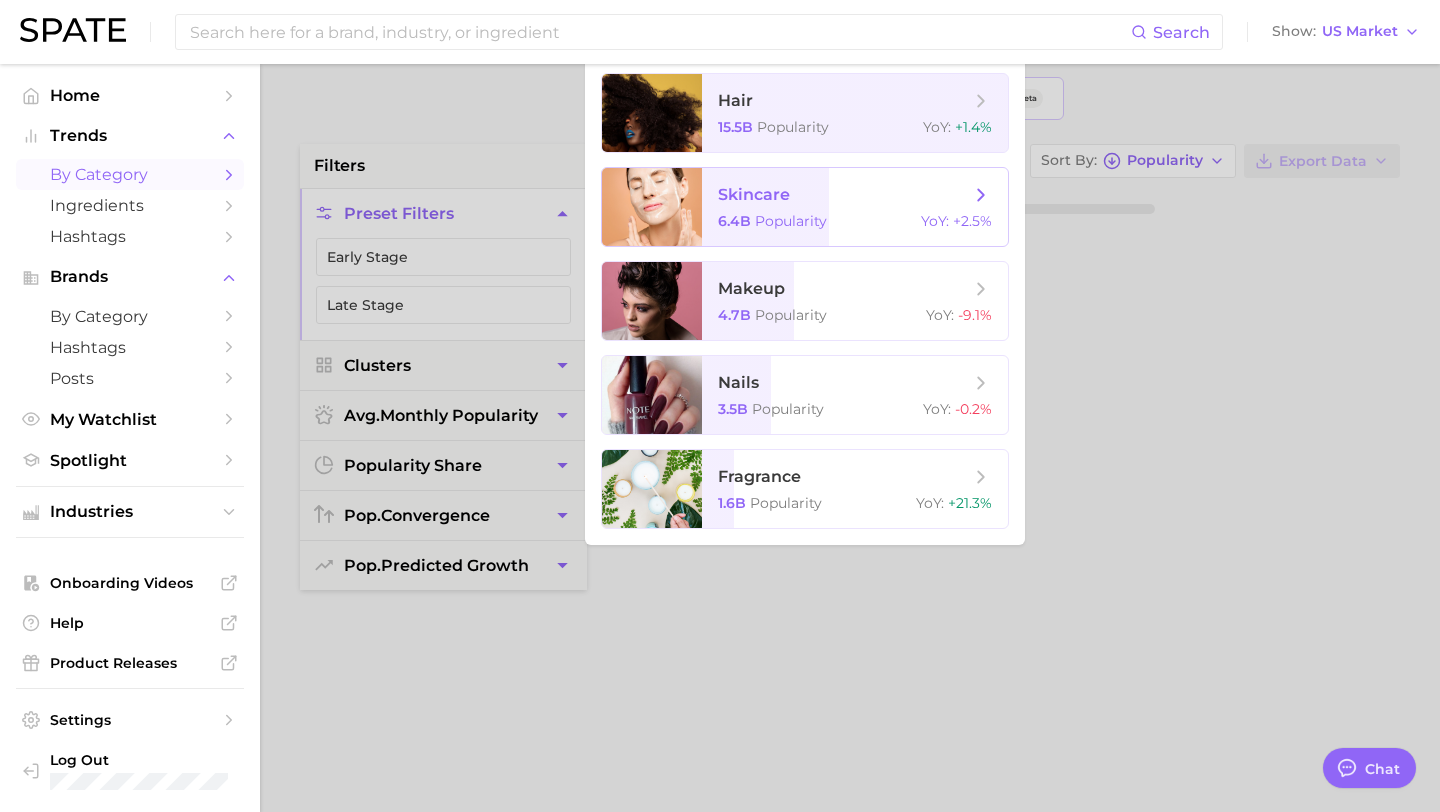 scroll, scrollTop: 113, scrollLeft: 0, axis: vertical 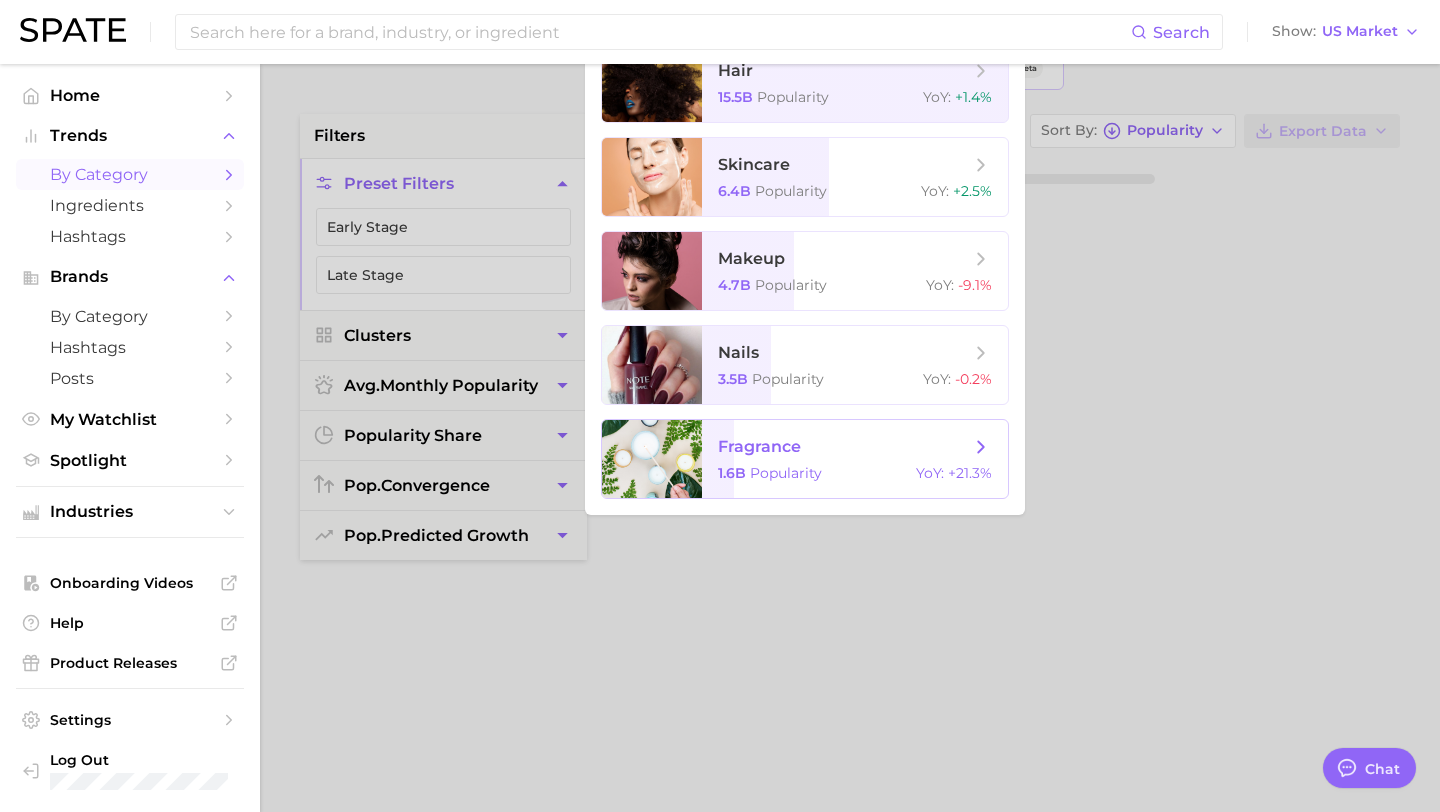 click on "fragrance" at bounding box center [844, 447] 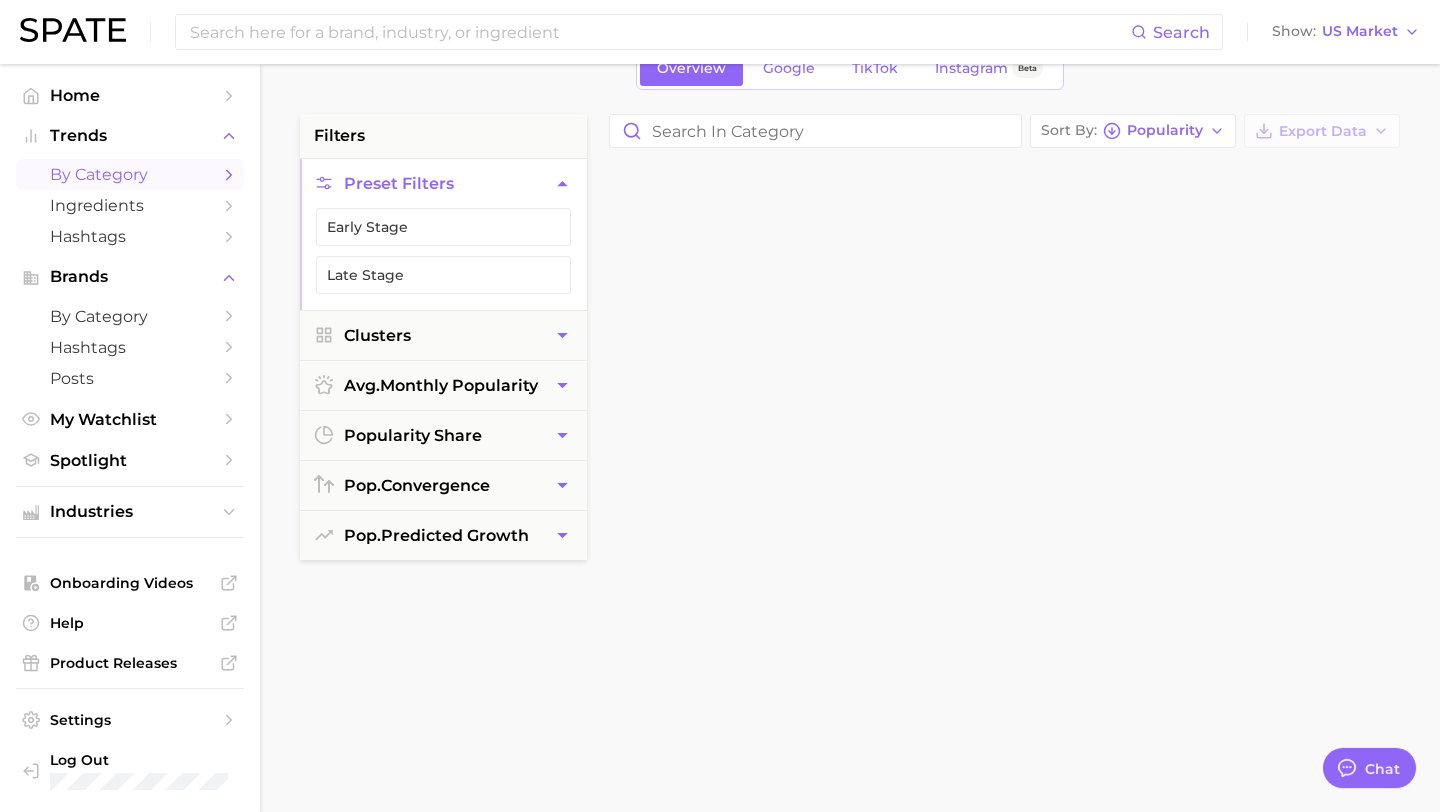 scroll, scrollTop: 0, scrollLeft: 0, axis: both 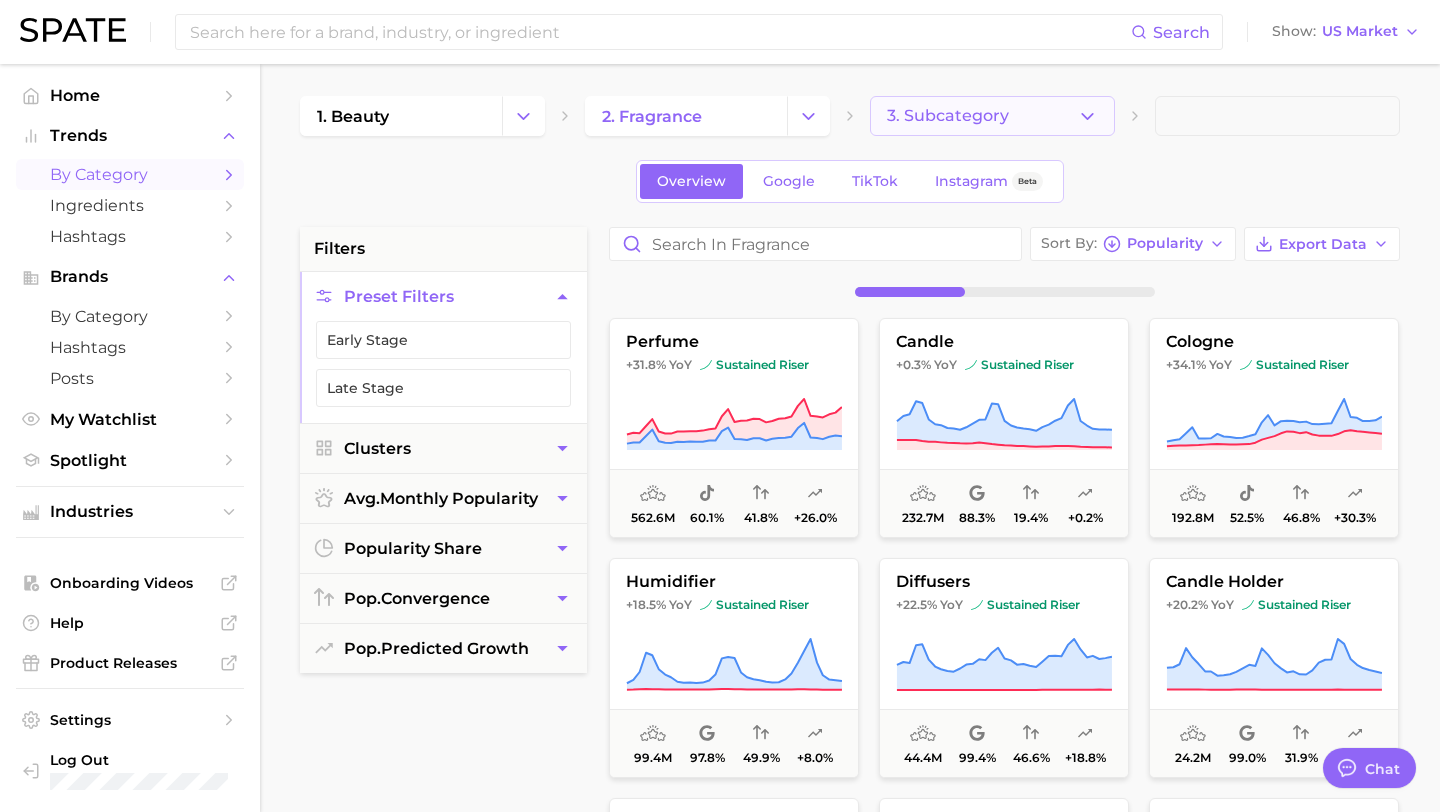 click on "3. Subcategory" at bounding box center [992, 116] 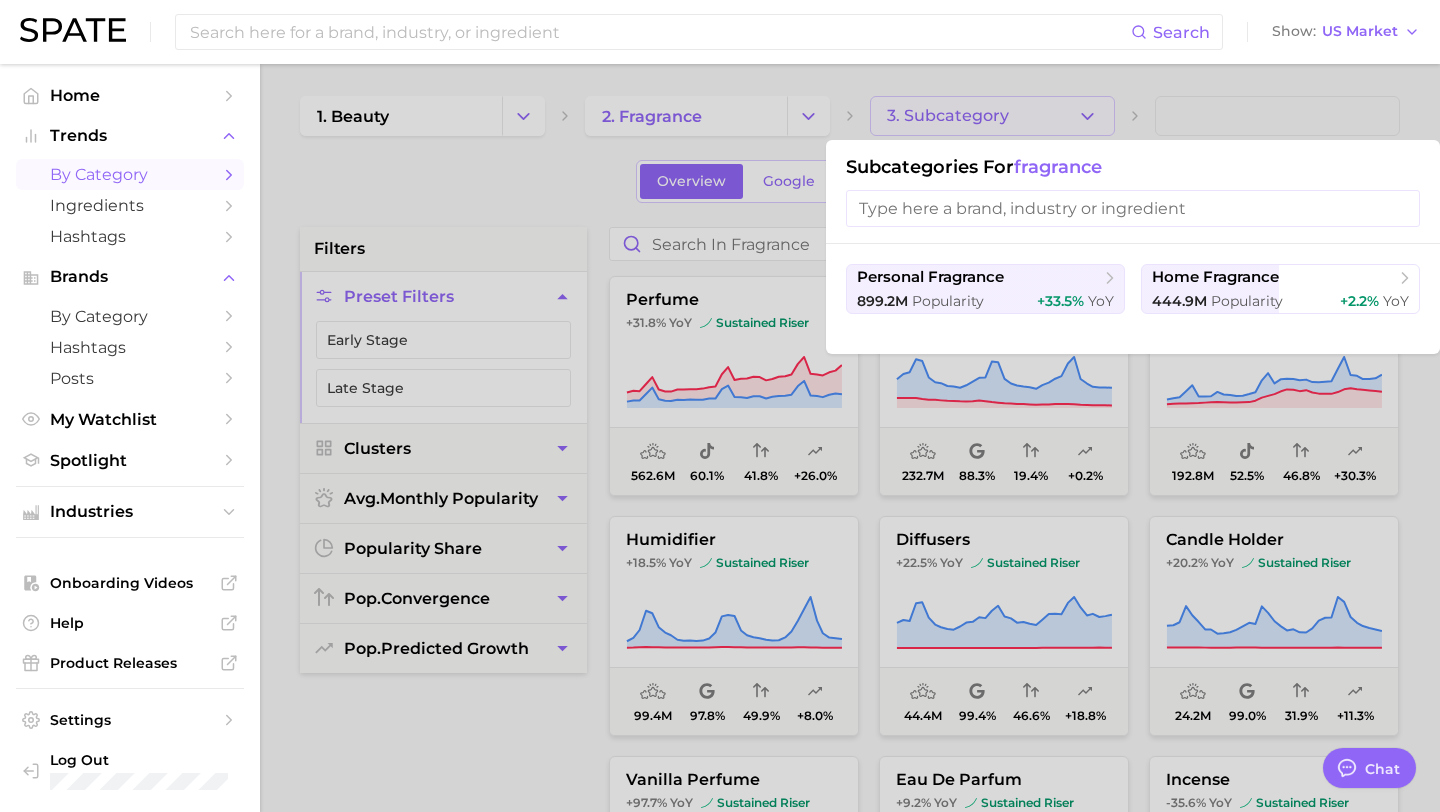 click at bounding box center (1133, 208) 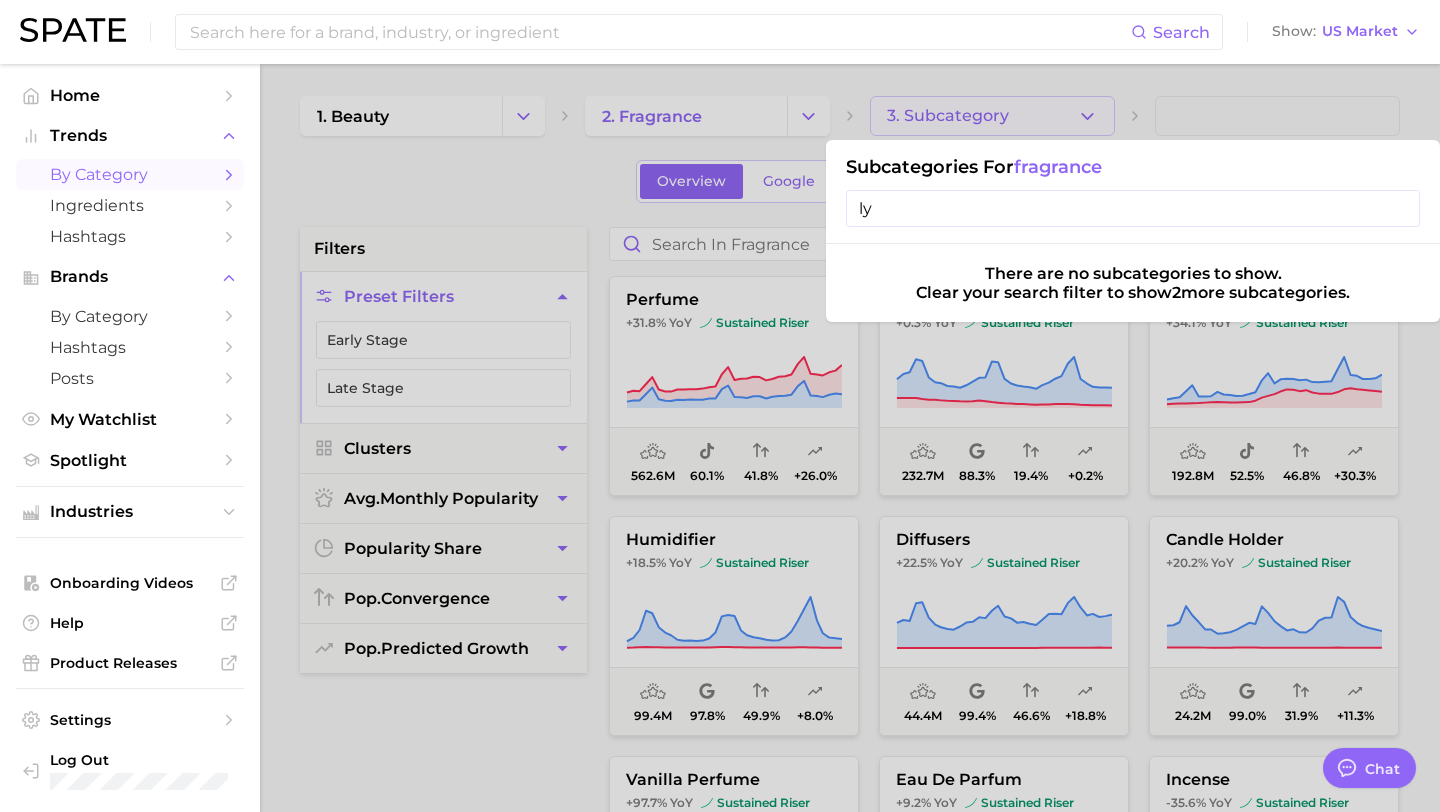 type on "l" 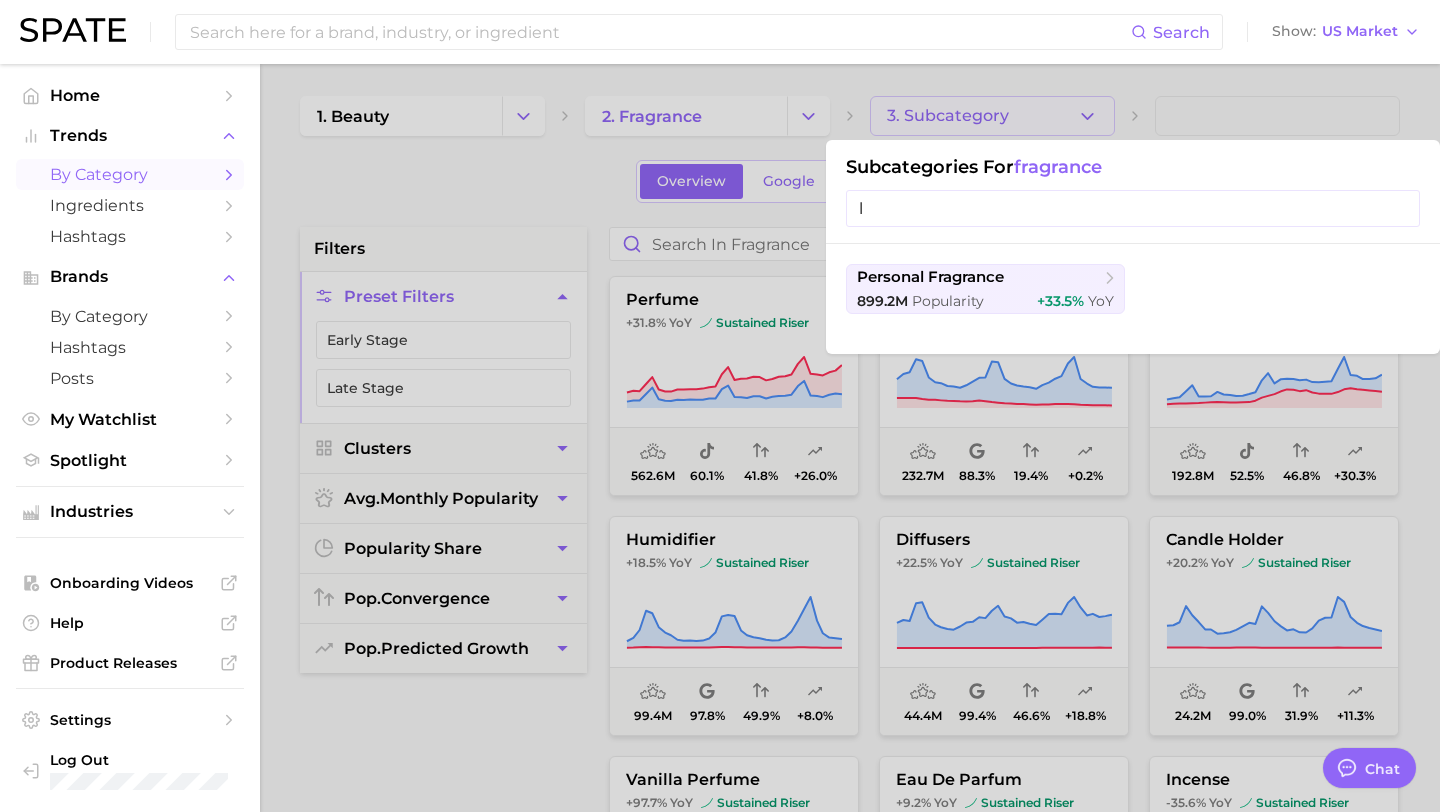 type 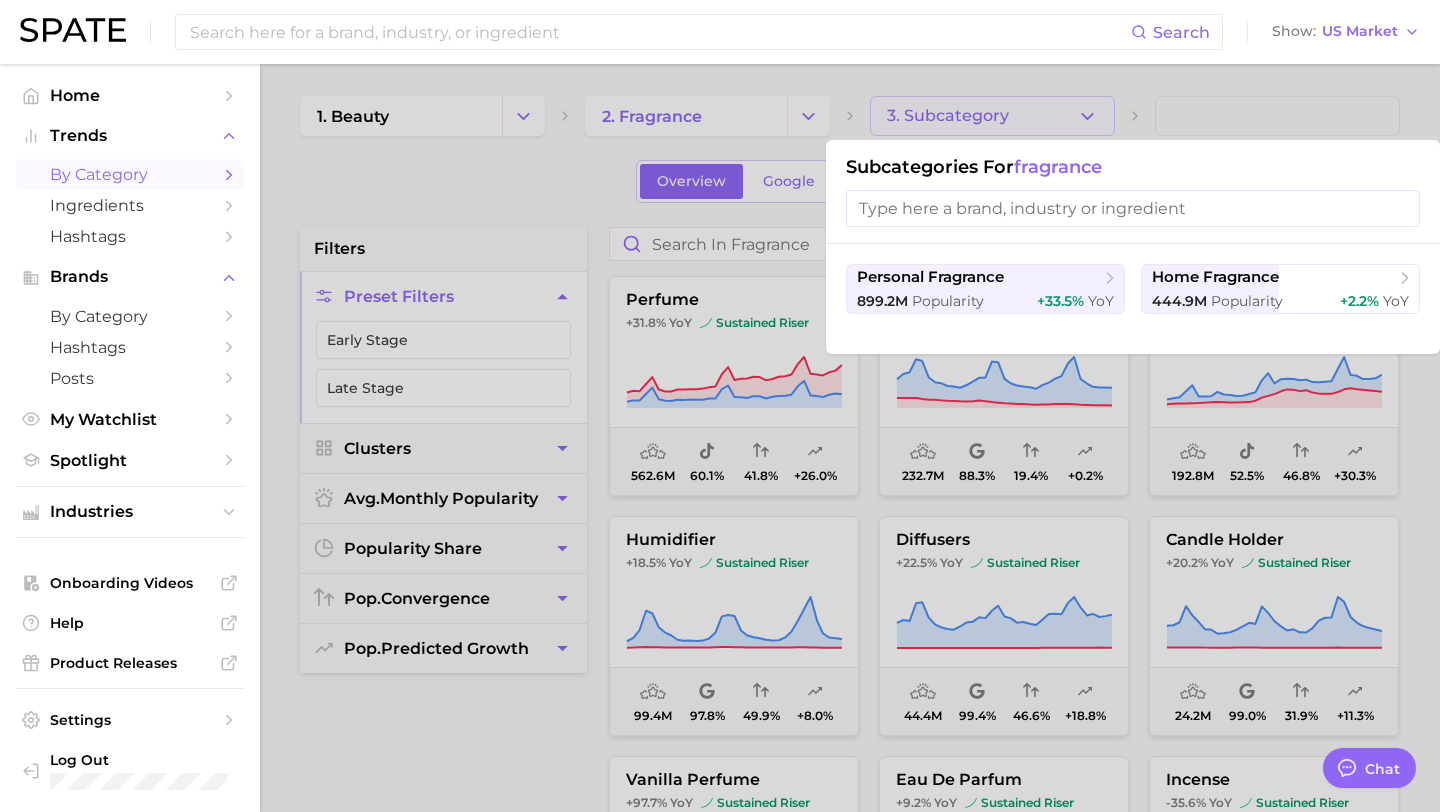 click at bounding box center [720, 406] 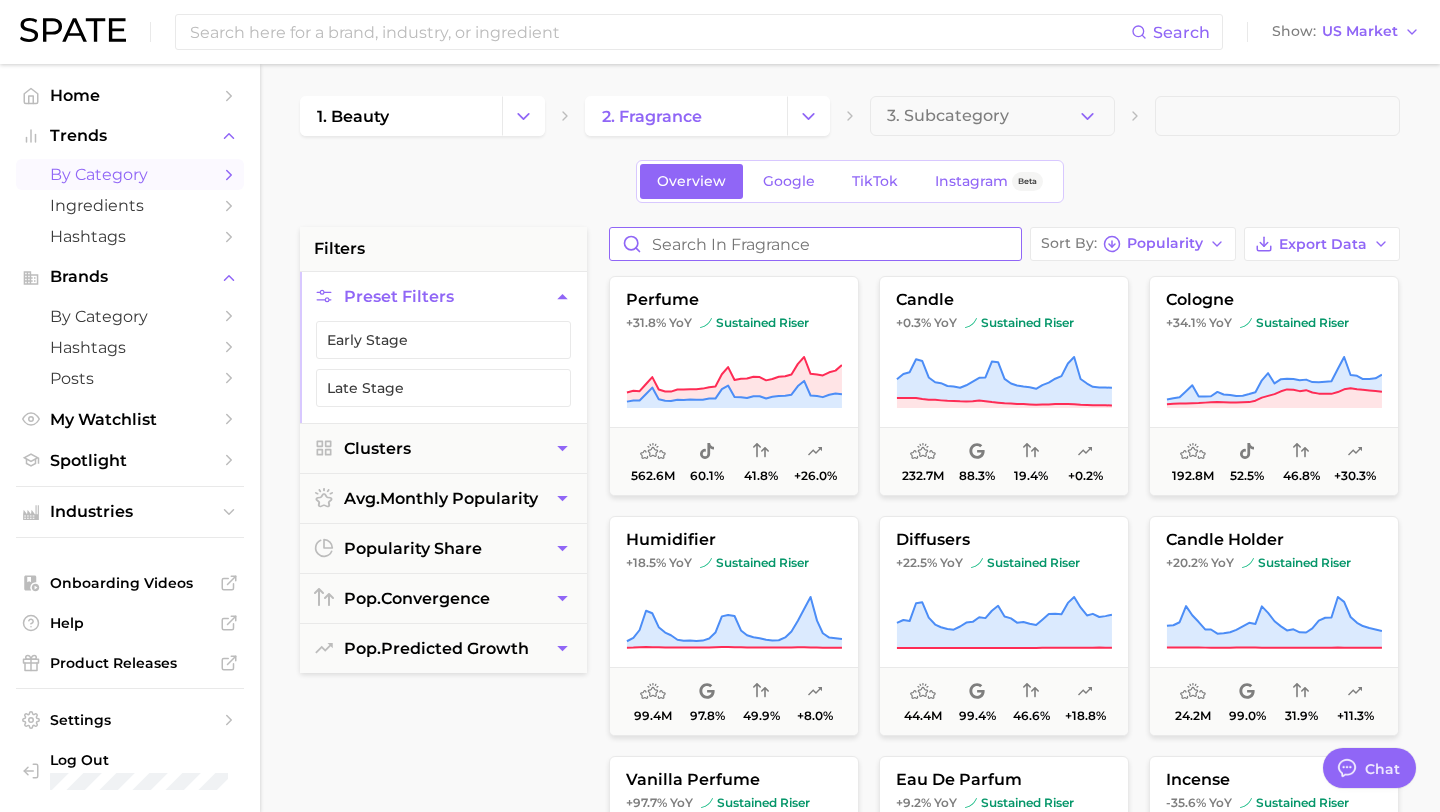 click at bounding box center [815, 244] 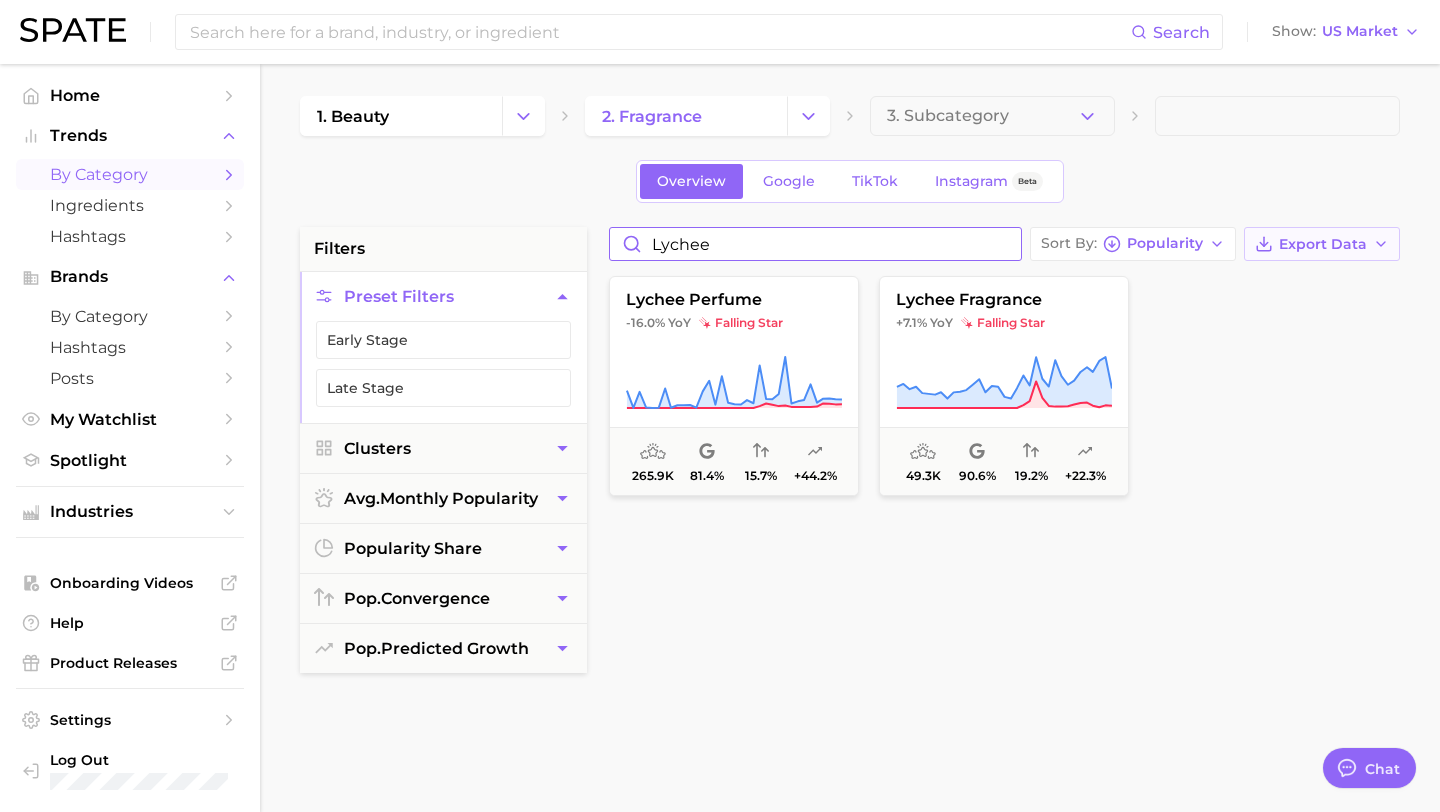 type on "lychee" 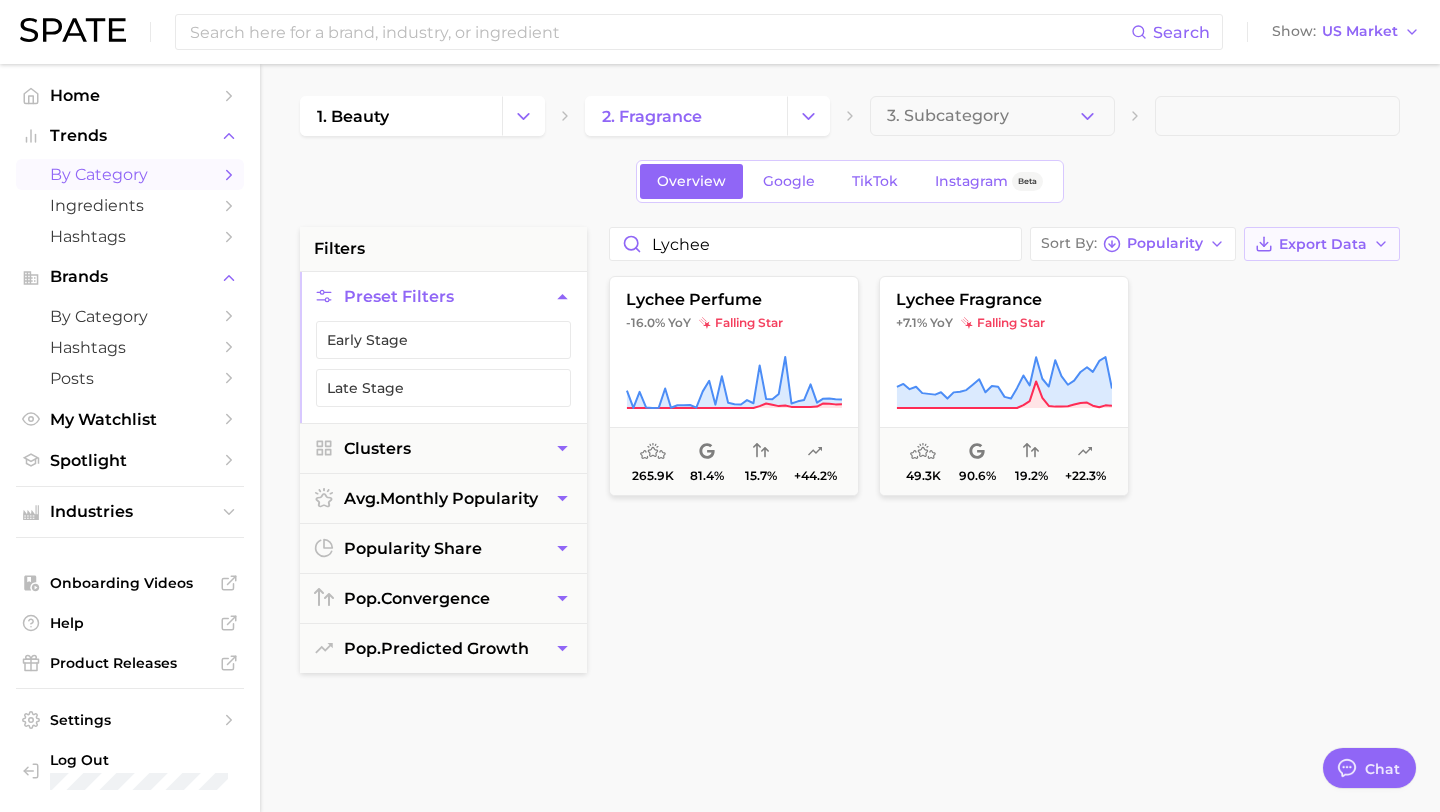 click 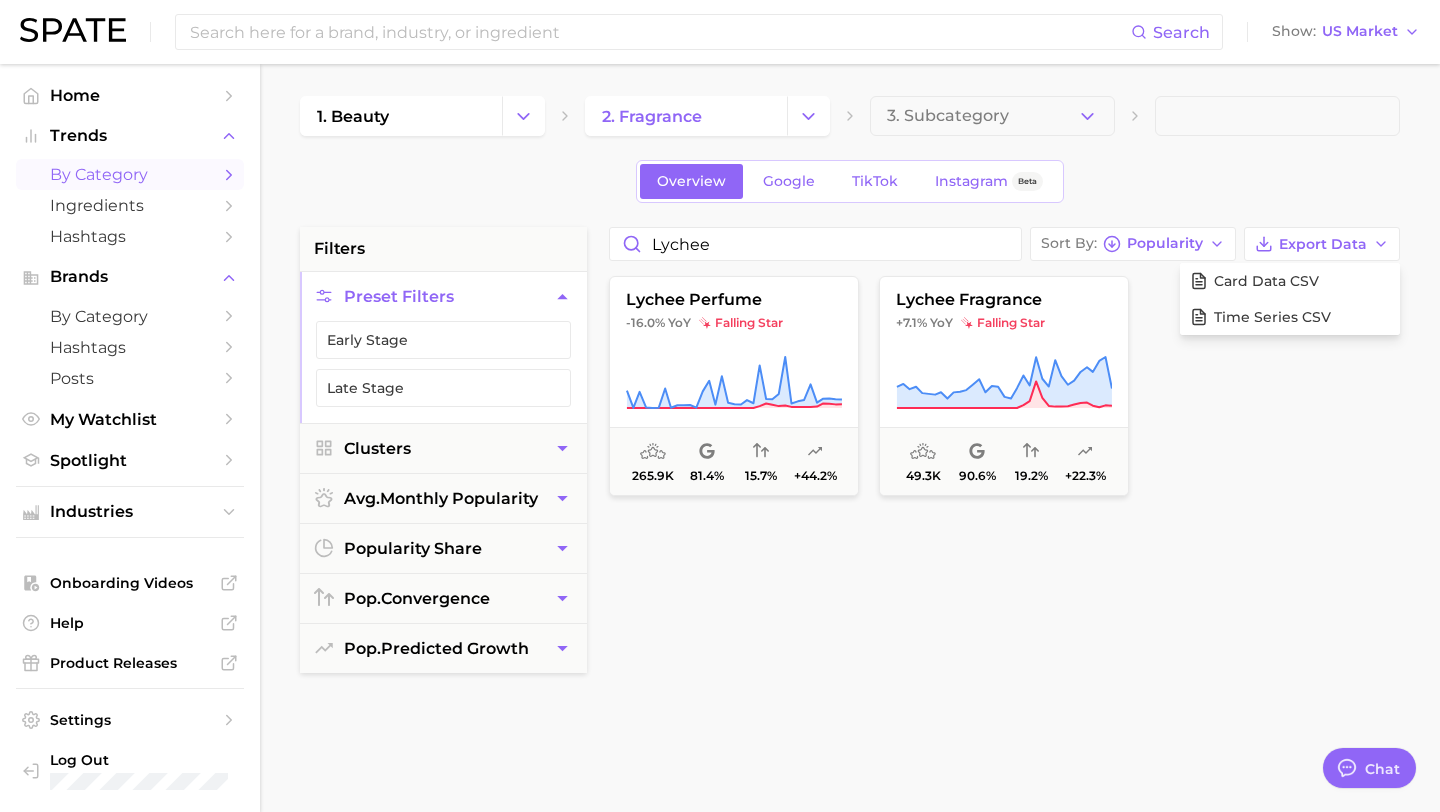 click at bounding box center (1274, 386) 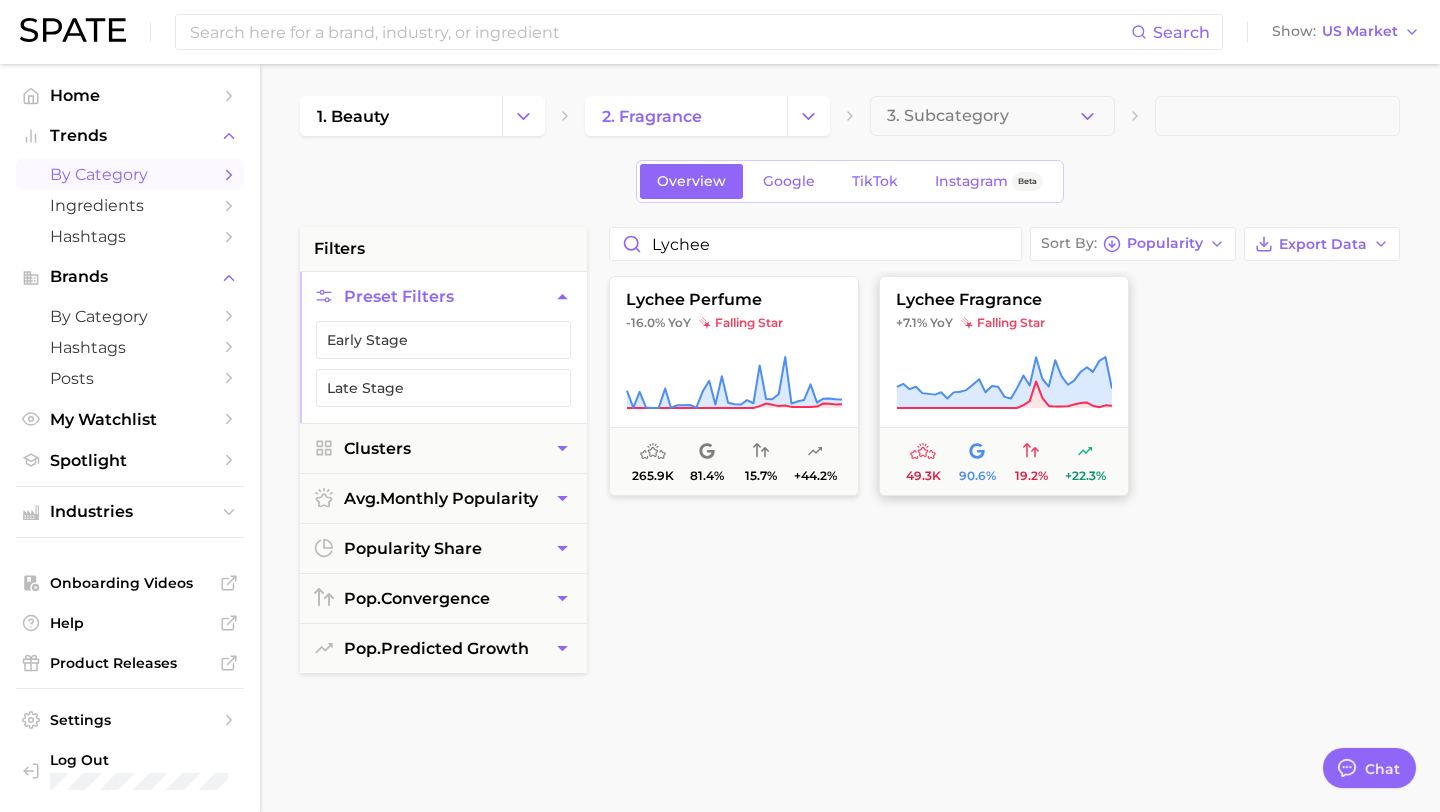 click on "lychee fragrance" at bounding box center [1004, 300] 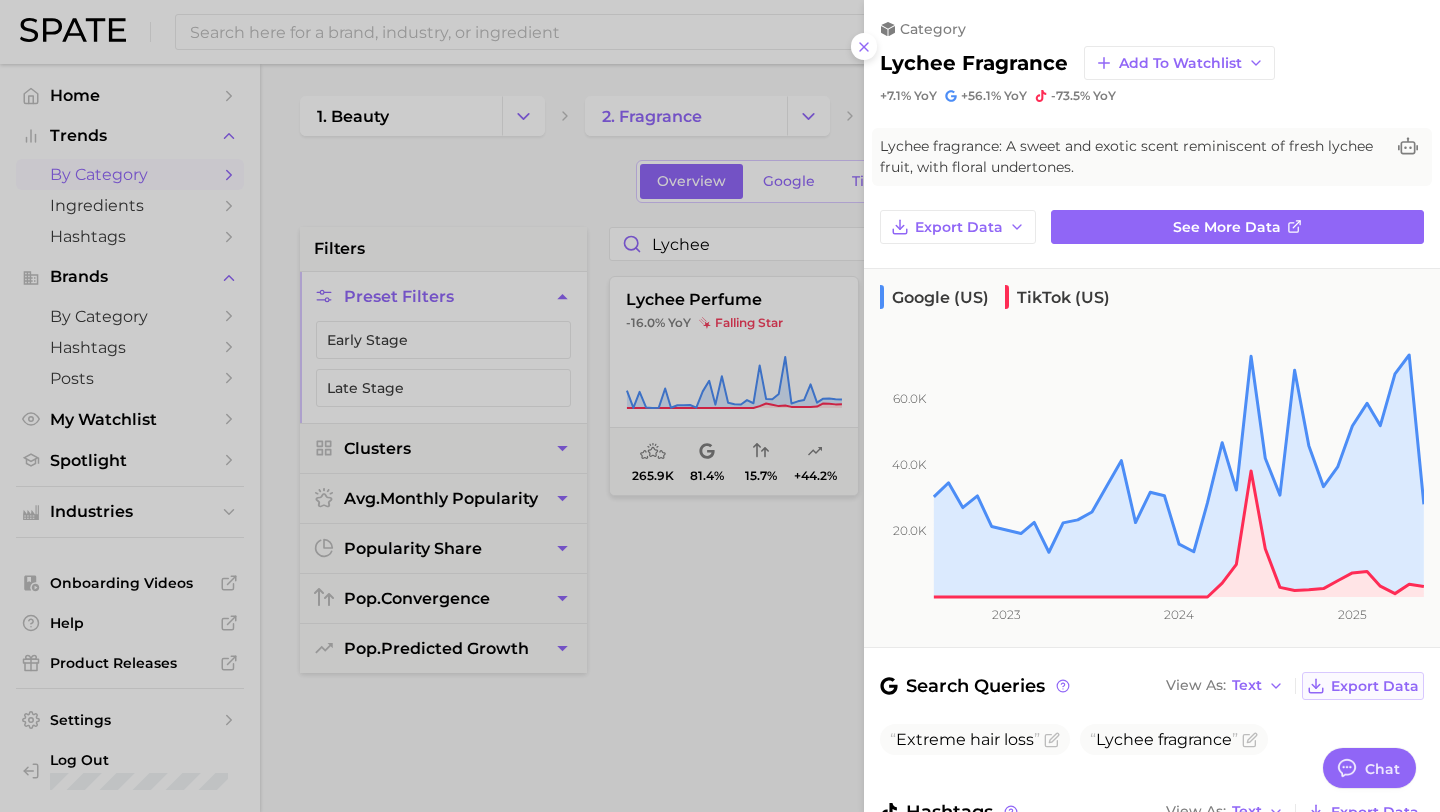 click 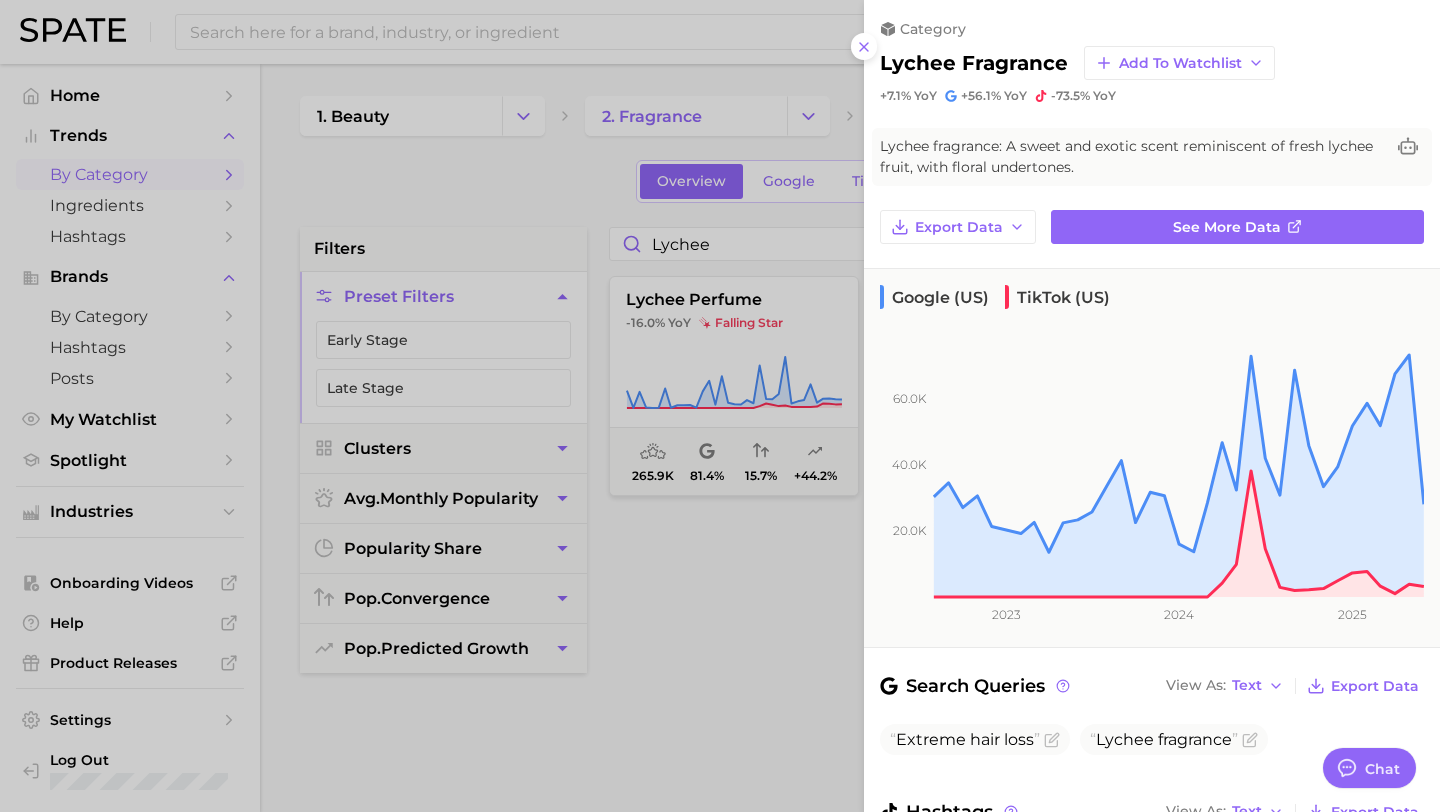 click on "lychee fragrance Add to Watchlist" at bounding box center [1152, 63] 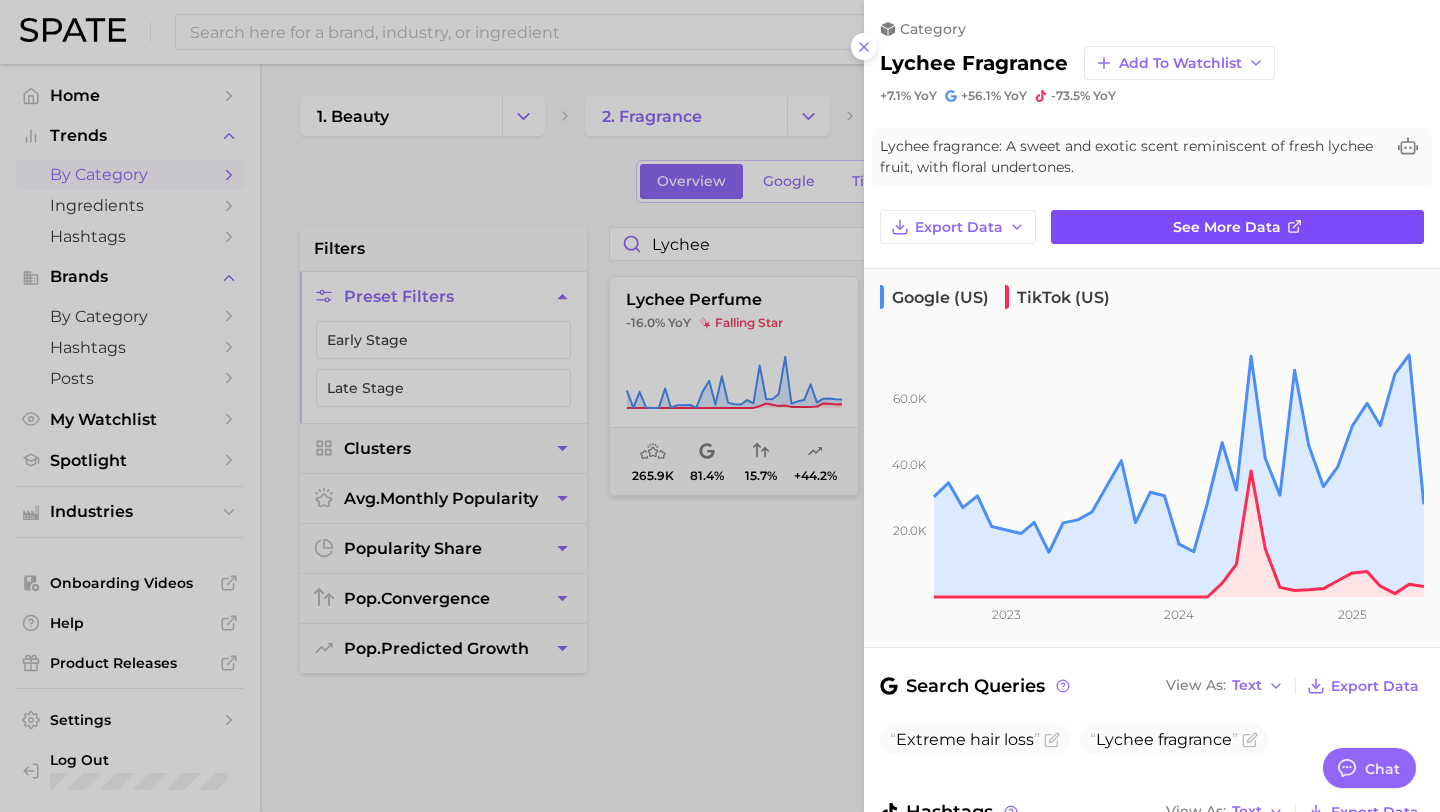 click on "See more data" at bounding box center (1237, 227) 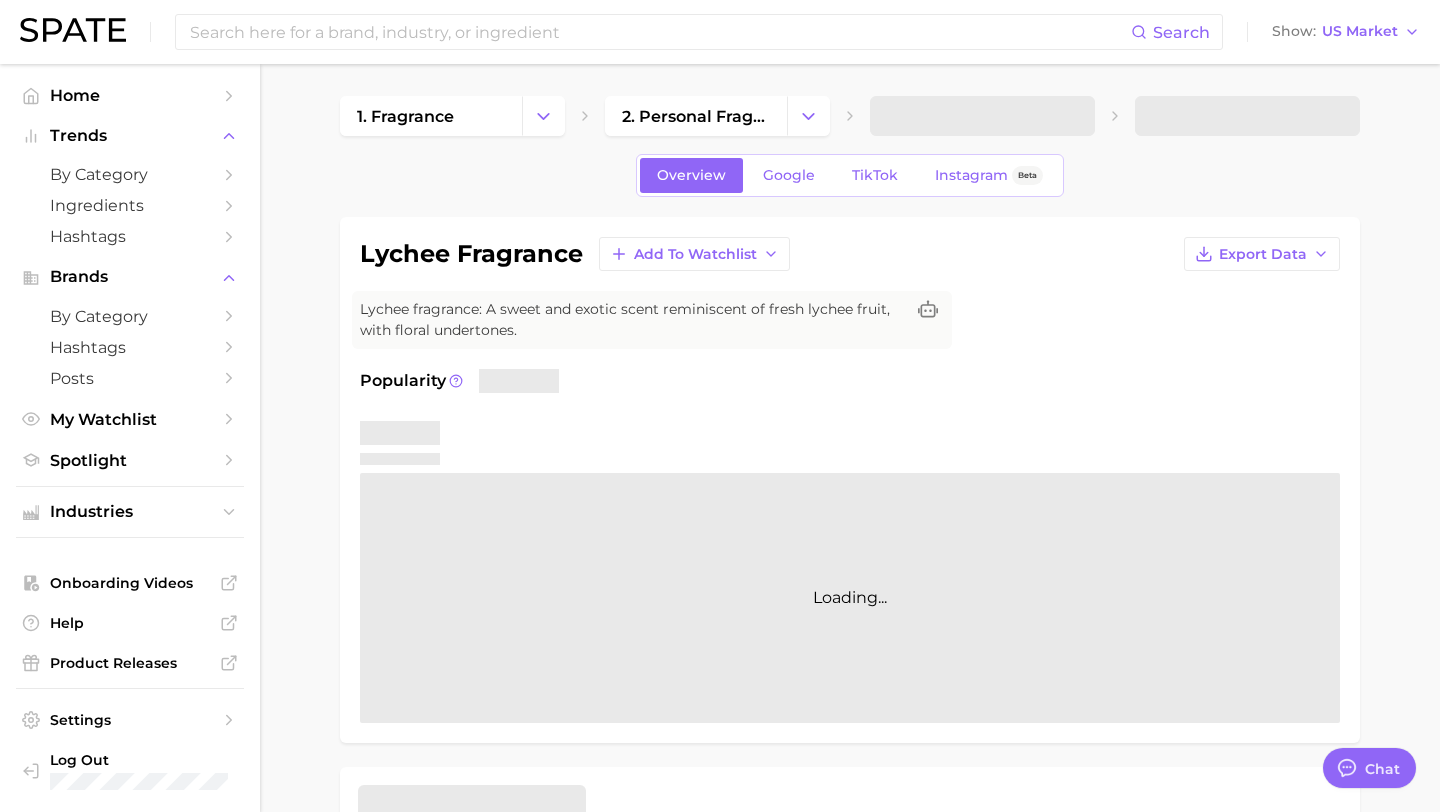 type on "x" 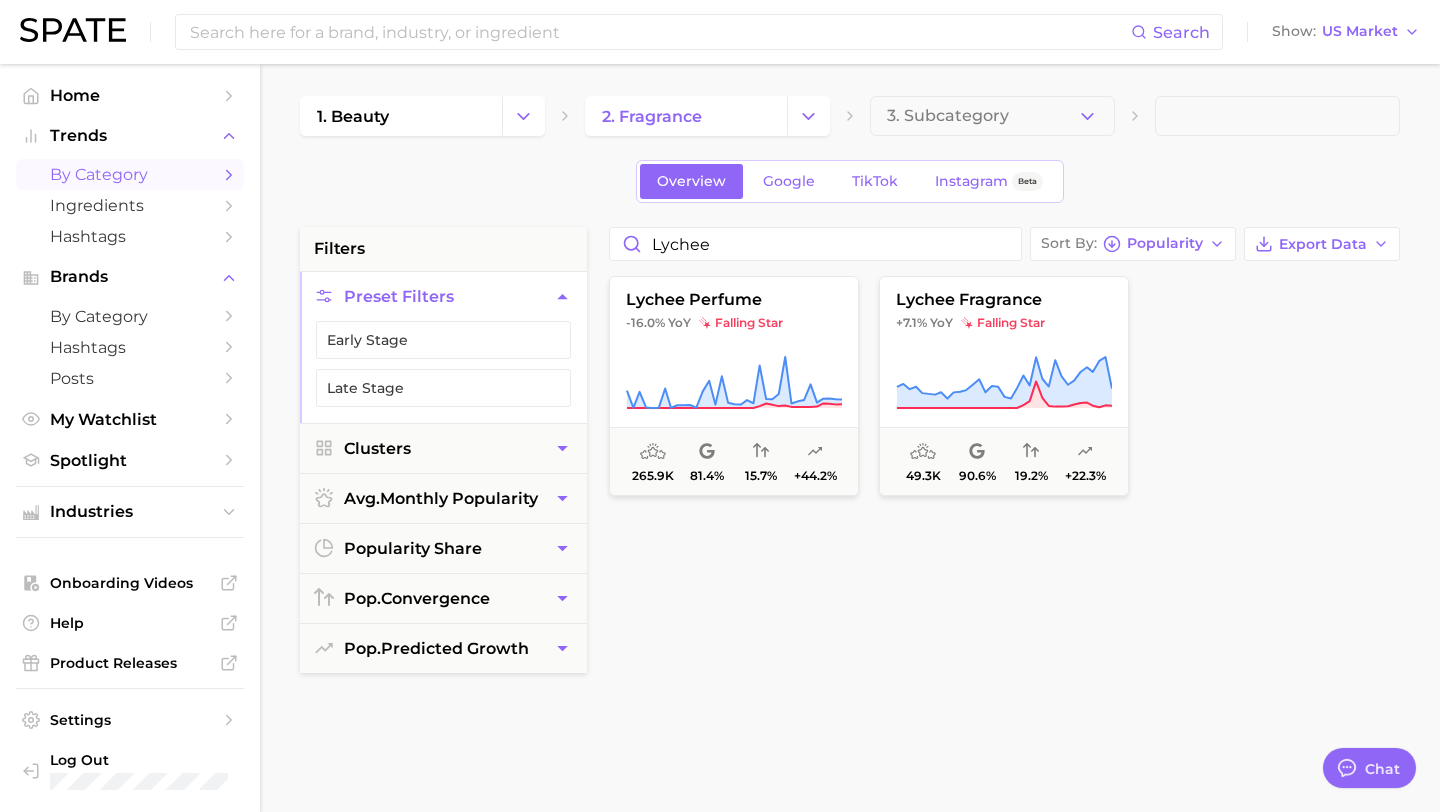 click on "Overview Google TikTok Instagram Beta" at bounding box center (850, 181) 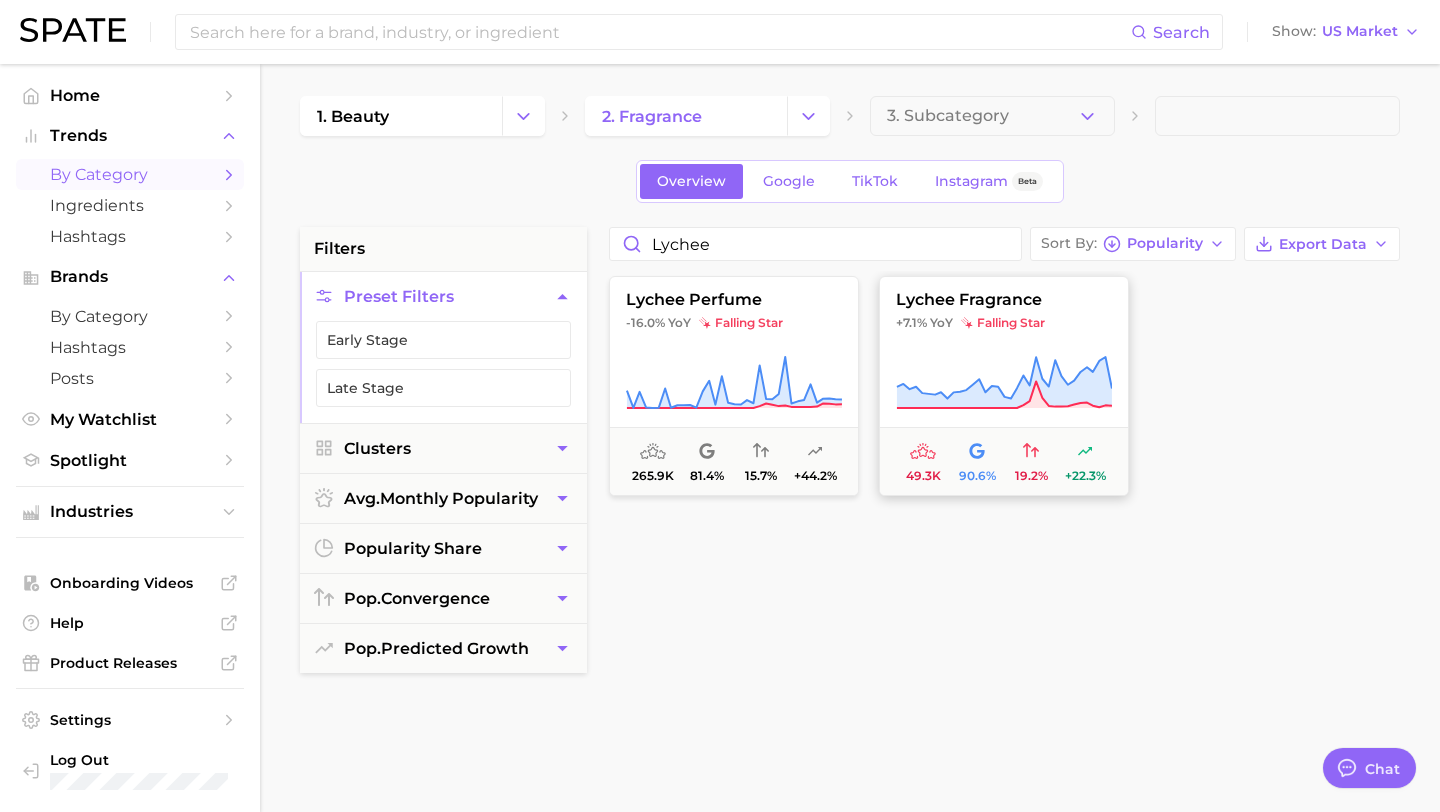 click on "+7.1%   YoY falling star" at bounding box center [1004, 323] 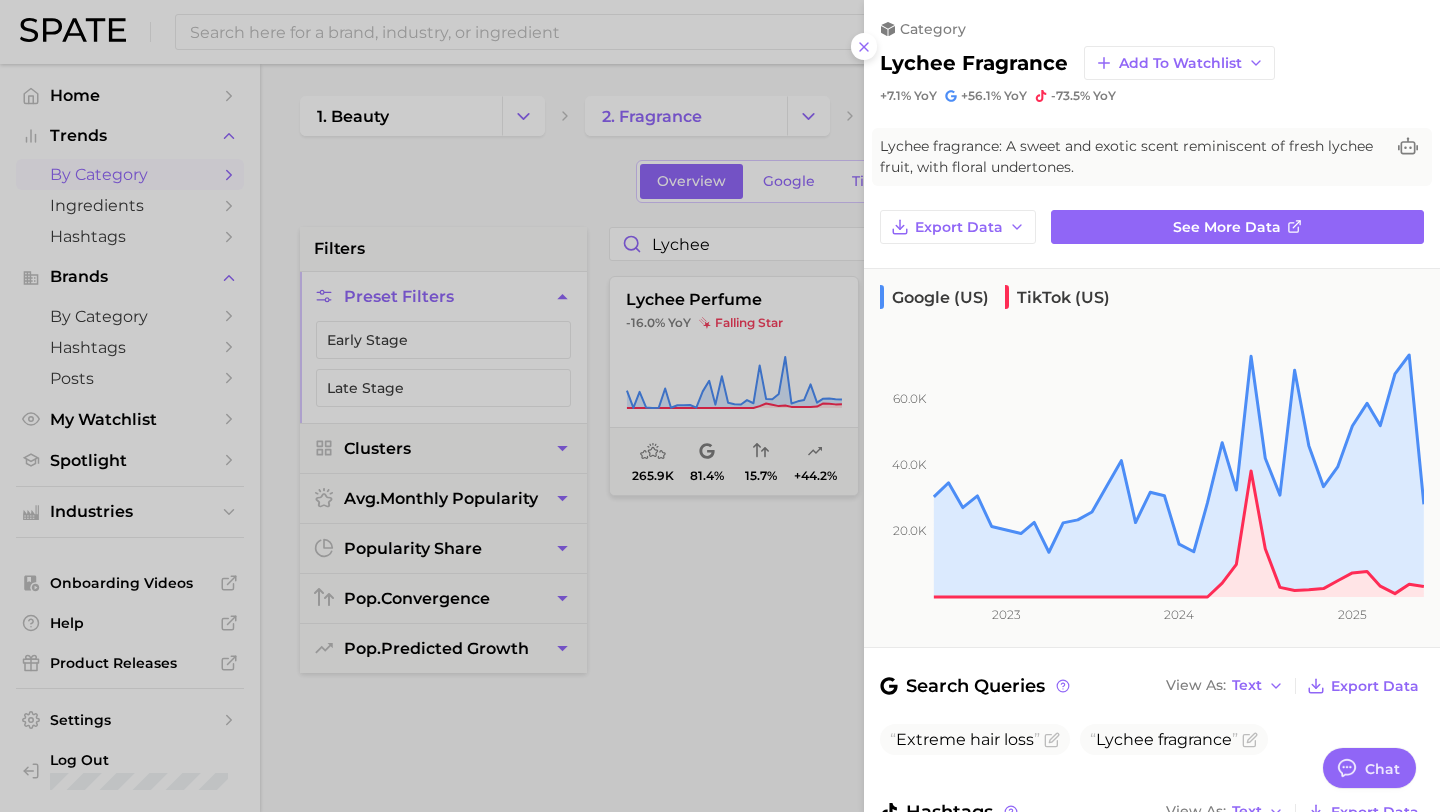 click at bounding box center (720, 406) 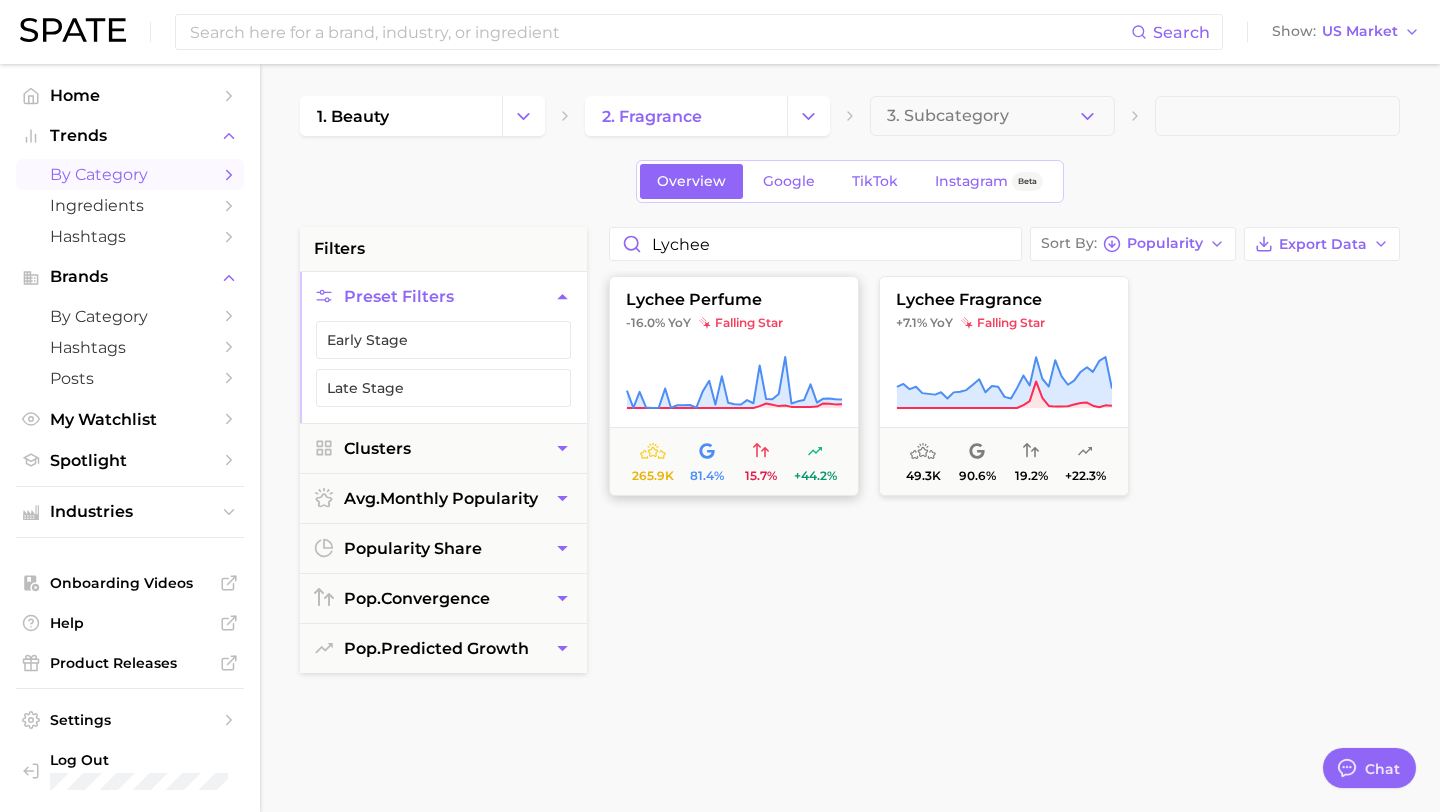 click on "lychee perfume" at bounding box center (734, 300) 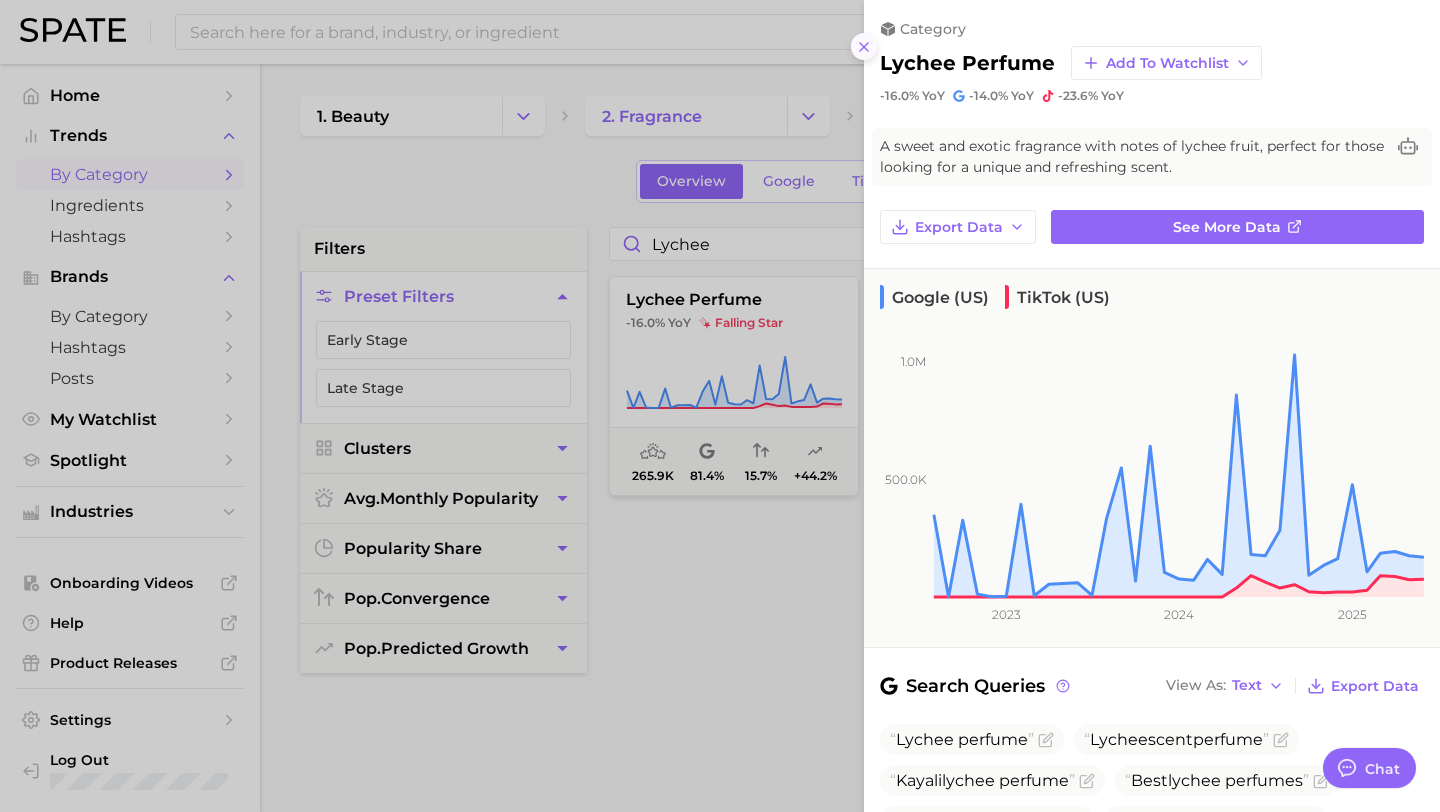 click 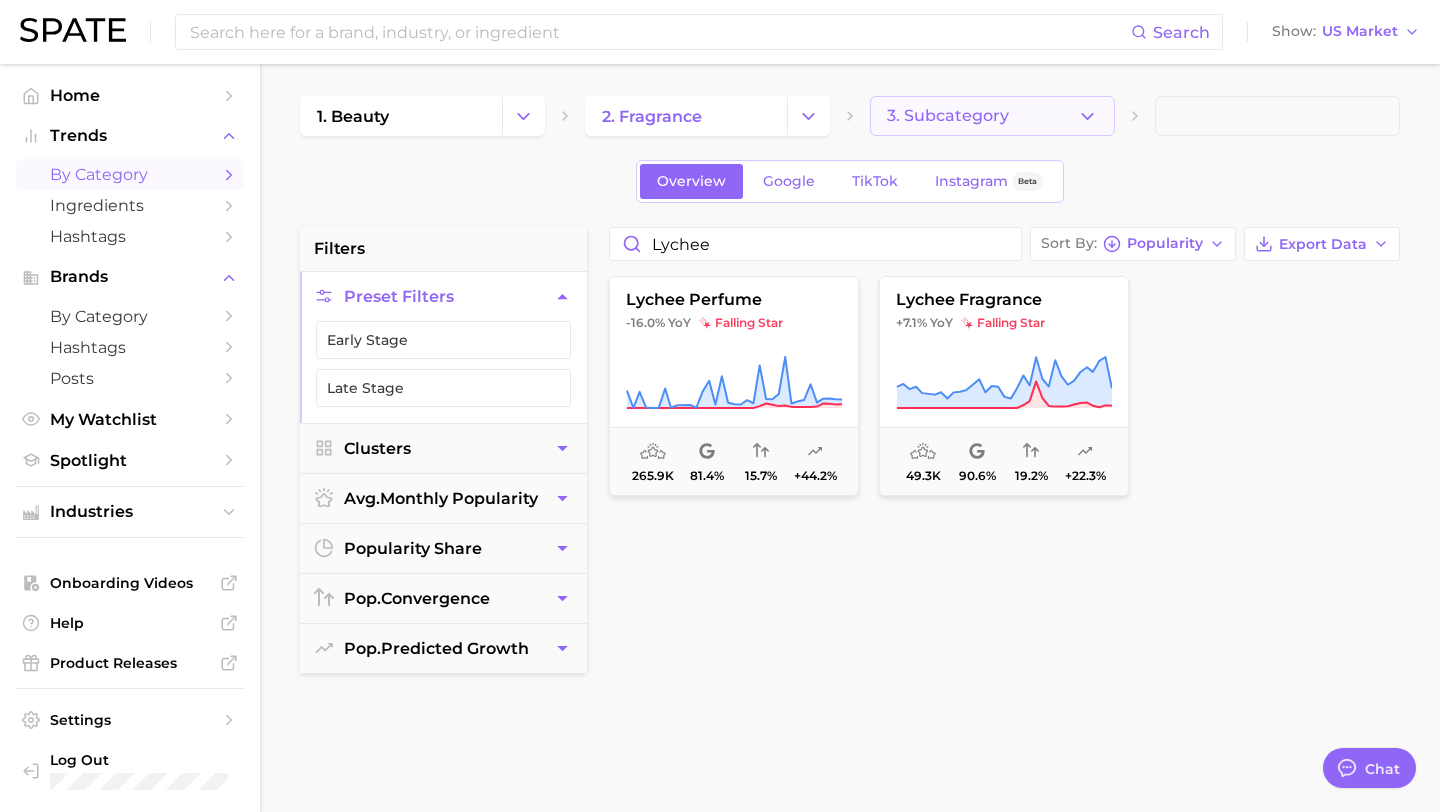 click on "3. Subcategory" at bounding box center [992, 116] 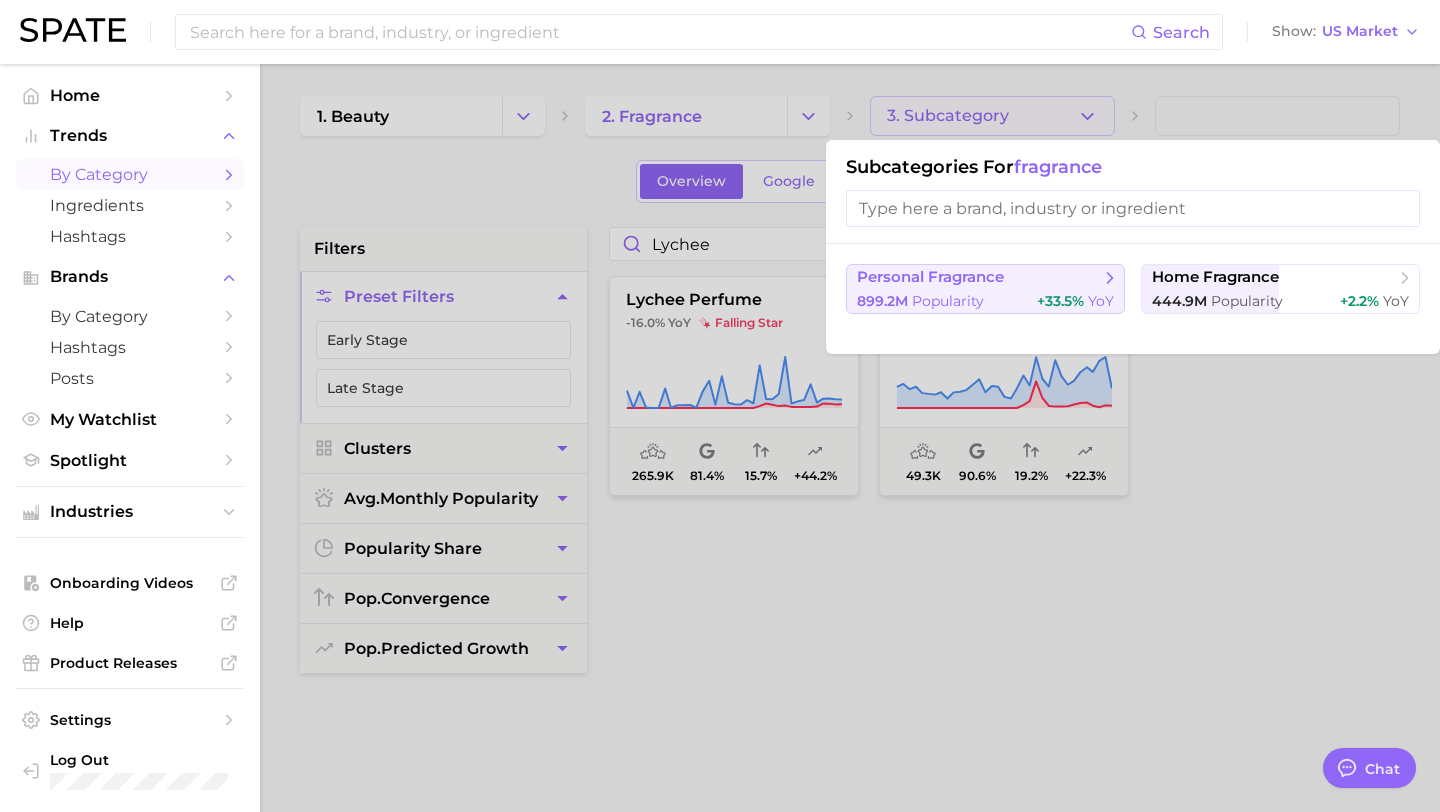 click on "personal fragrance" at bounding box center [978, 278] 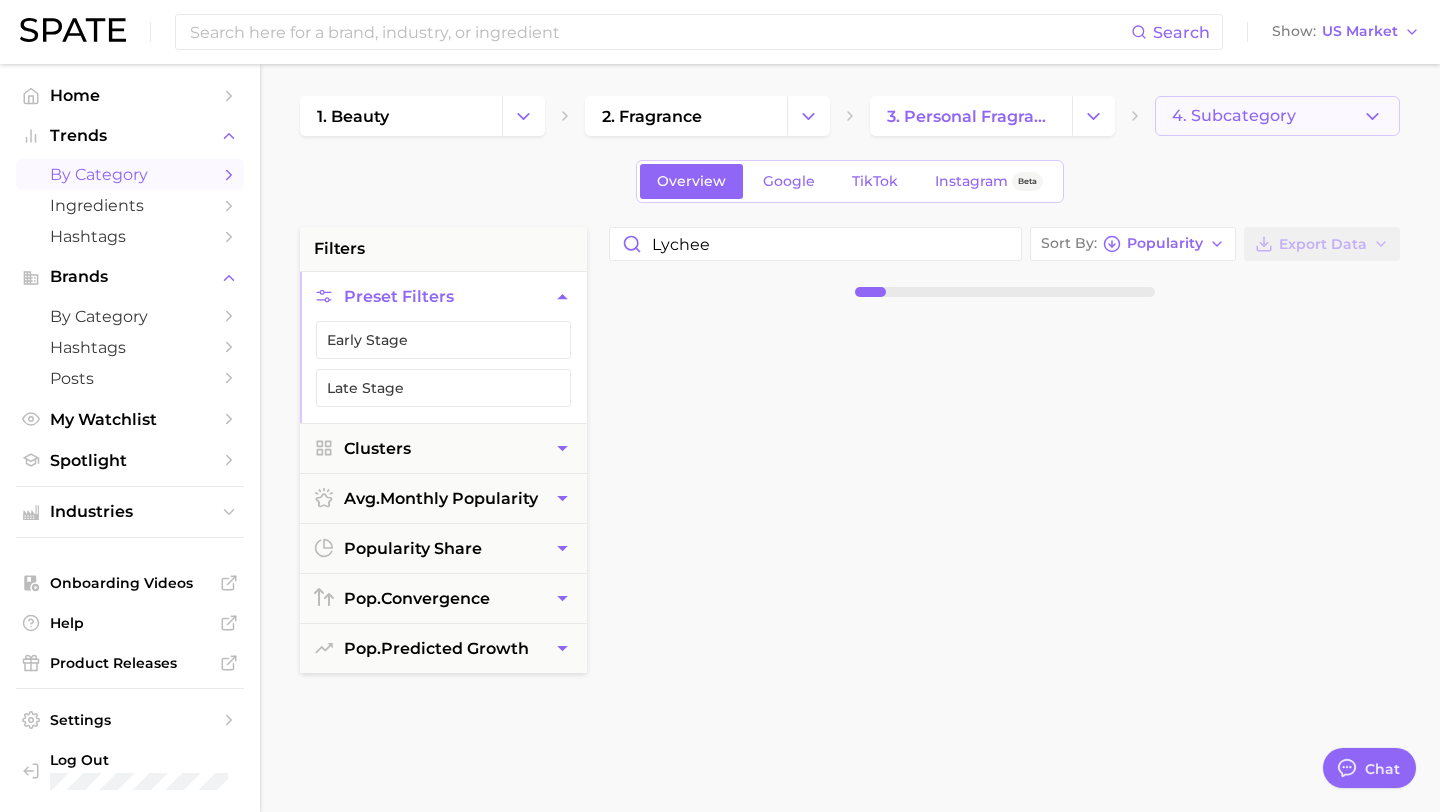 click on "4. Subcategory" at bounding box center (1234, 116) 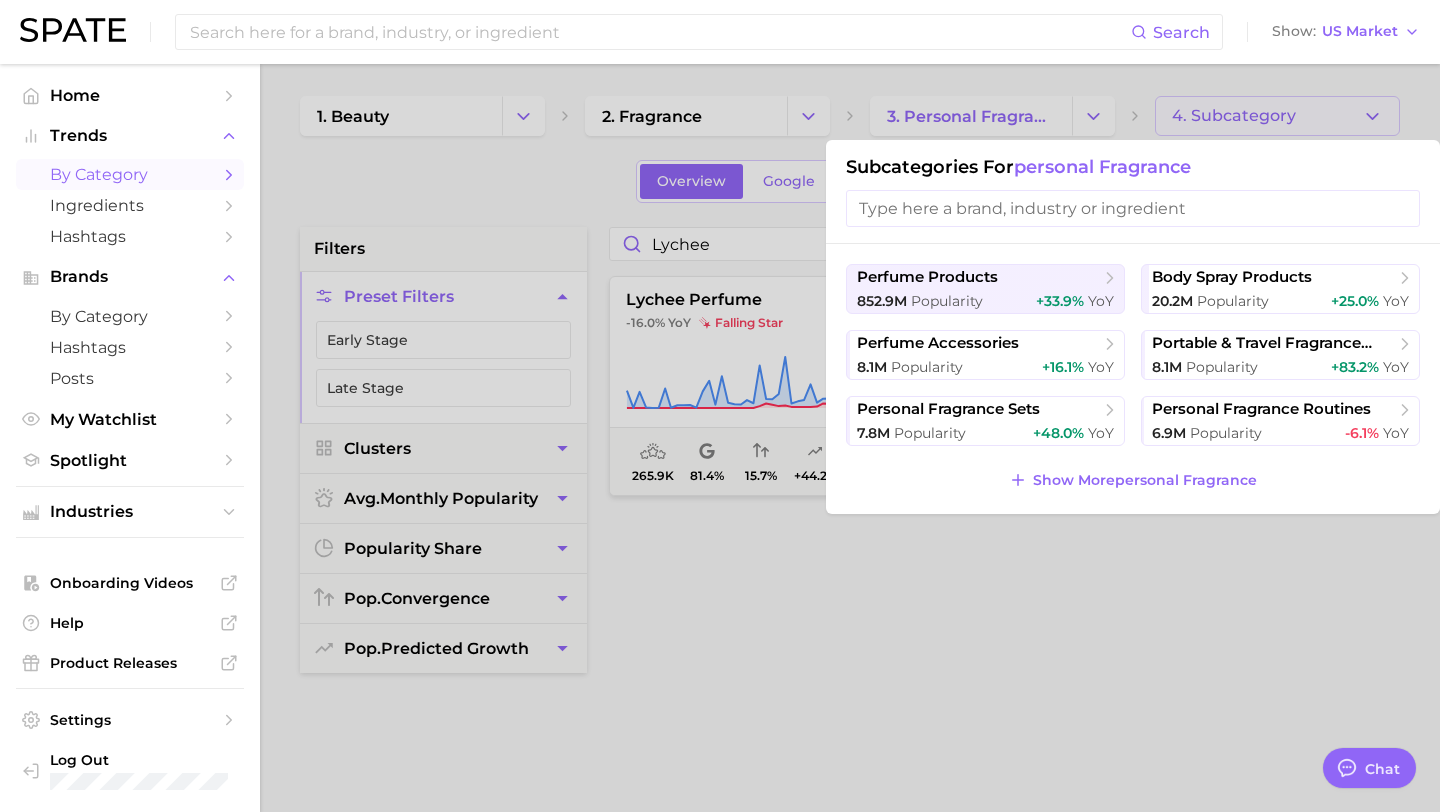 click at bounding box center [1133, 208] 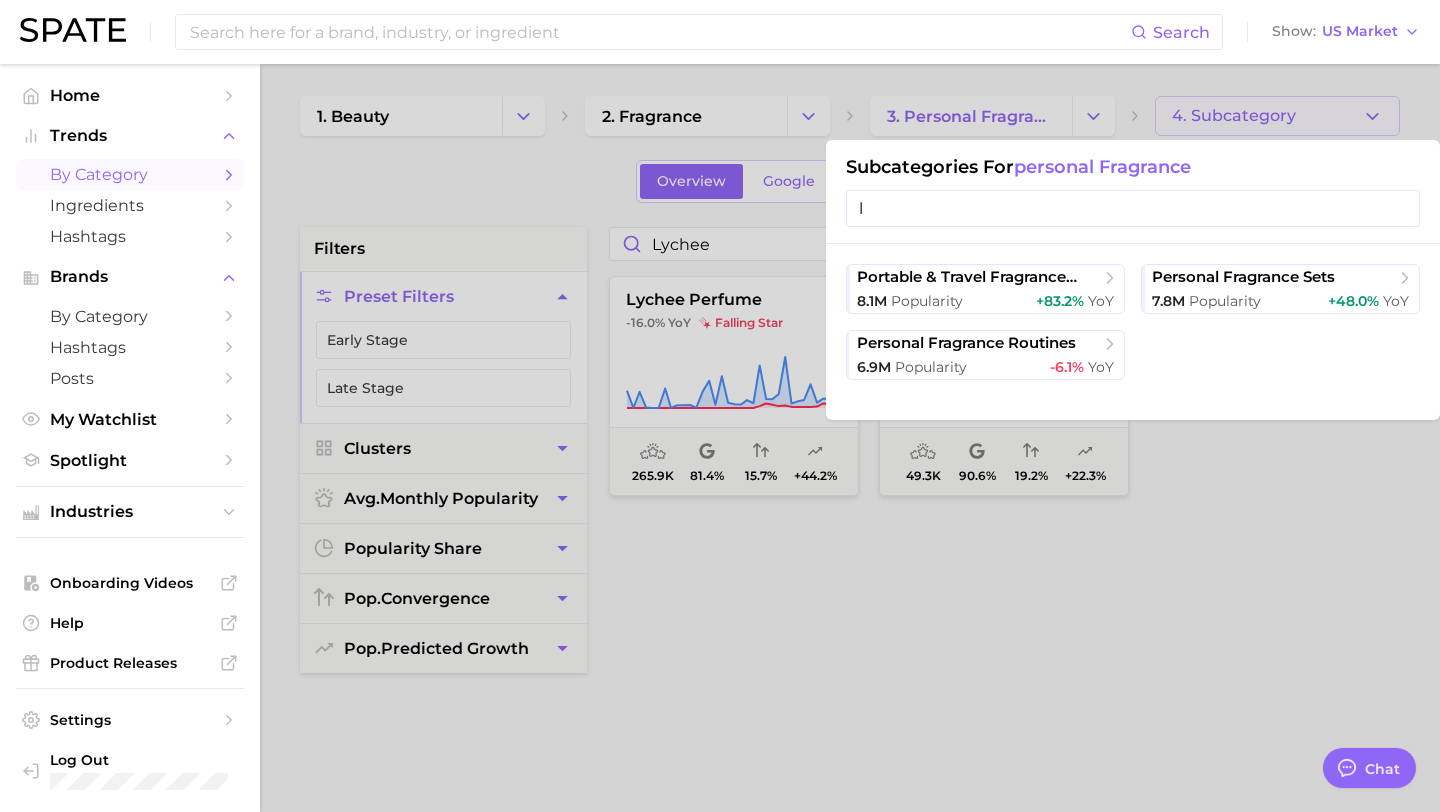 type on "l" 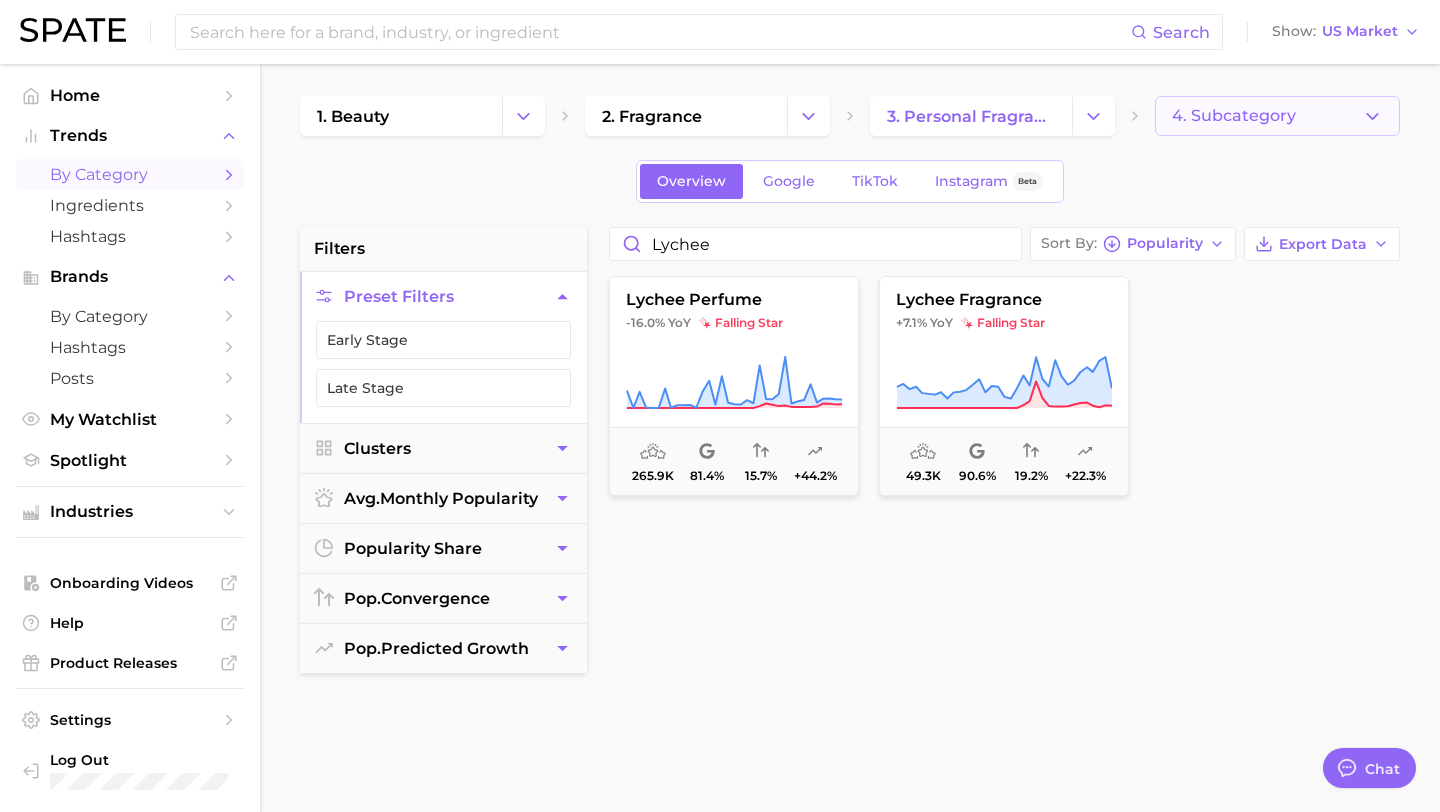 click on "4. Subcategory" at bounding box center [1277, 116] 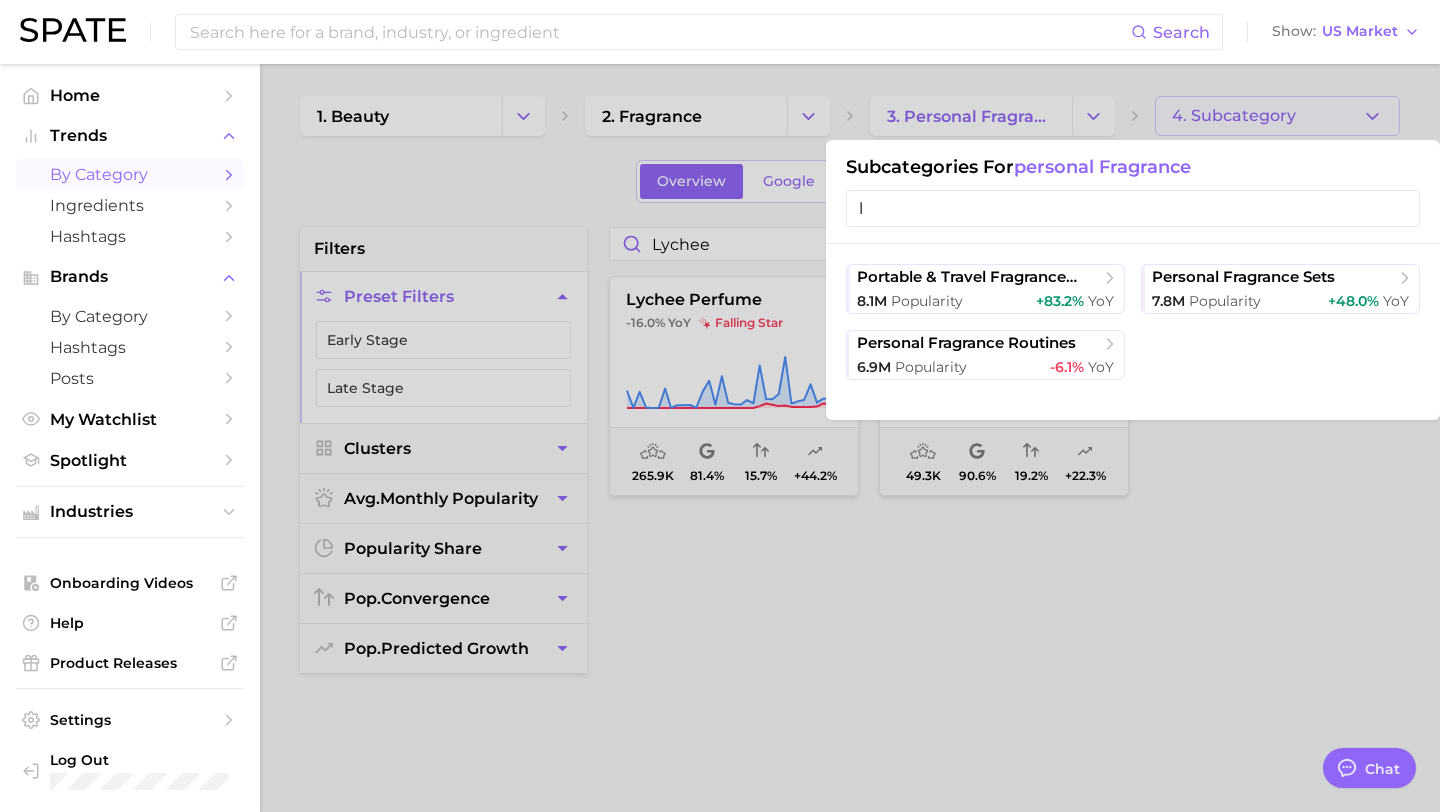 click at bounding box center (720, 406) 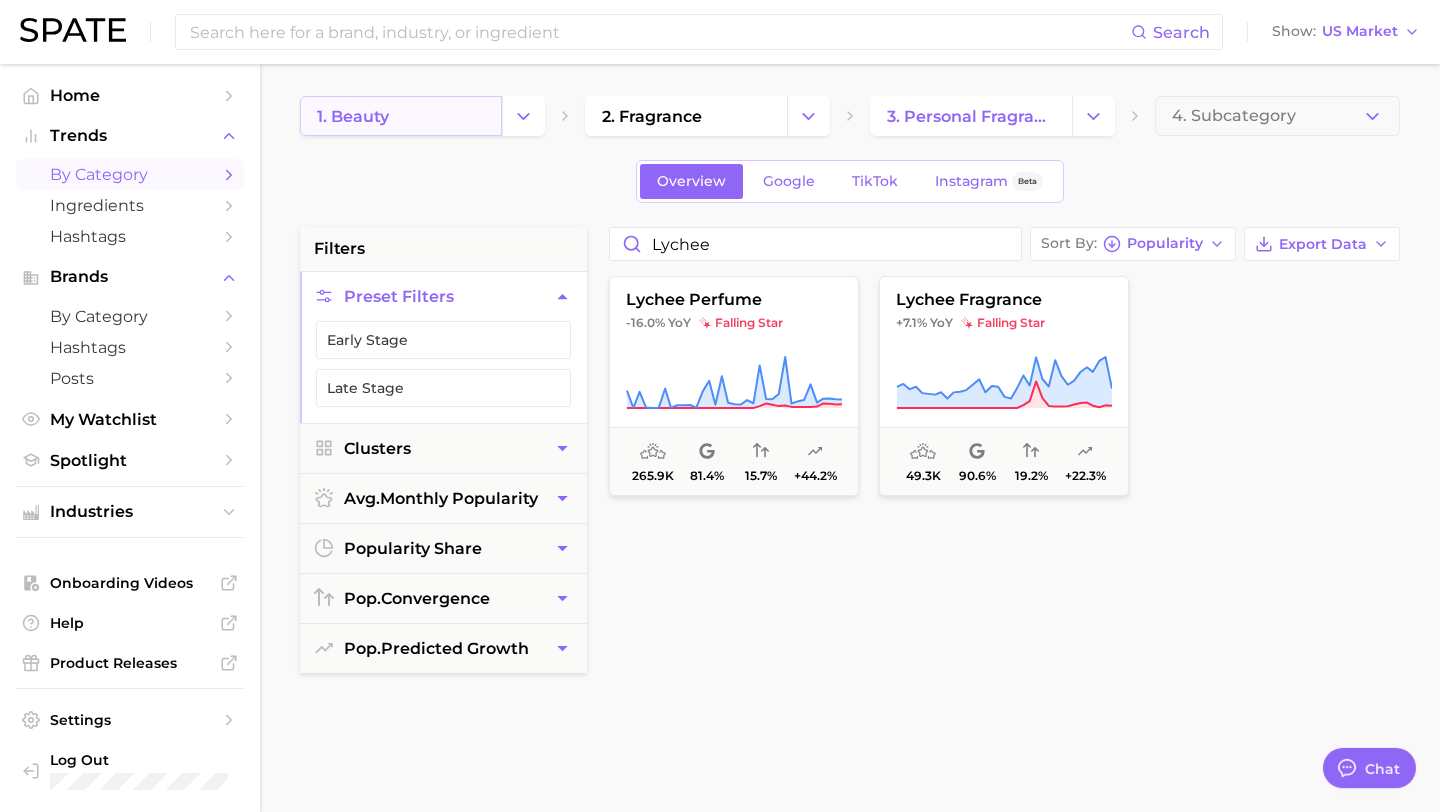 click on "1. beauty" at bounding box center [401, 116] 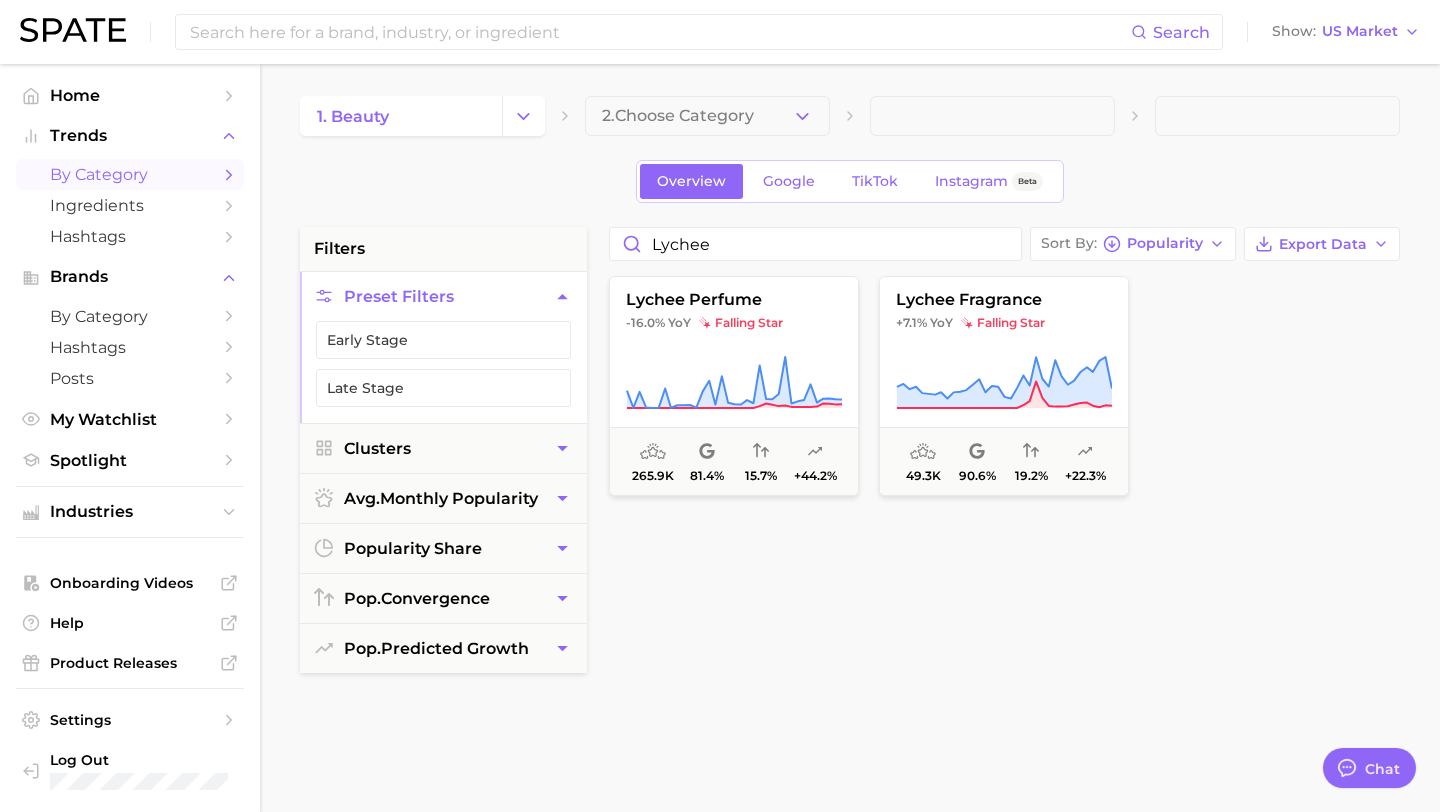 click at bounding box center [523, 116] 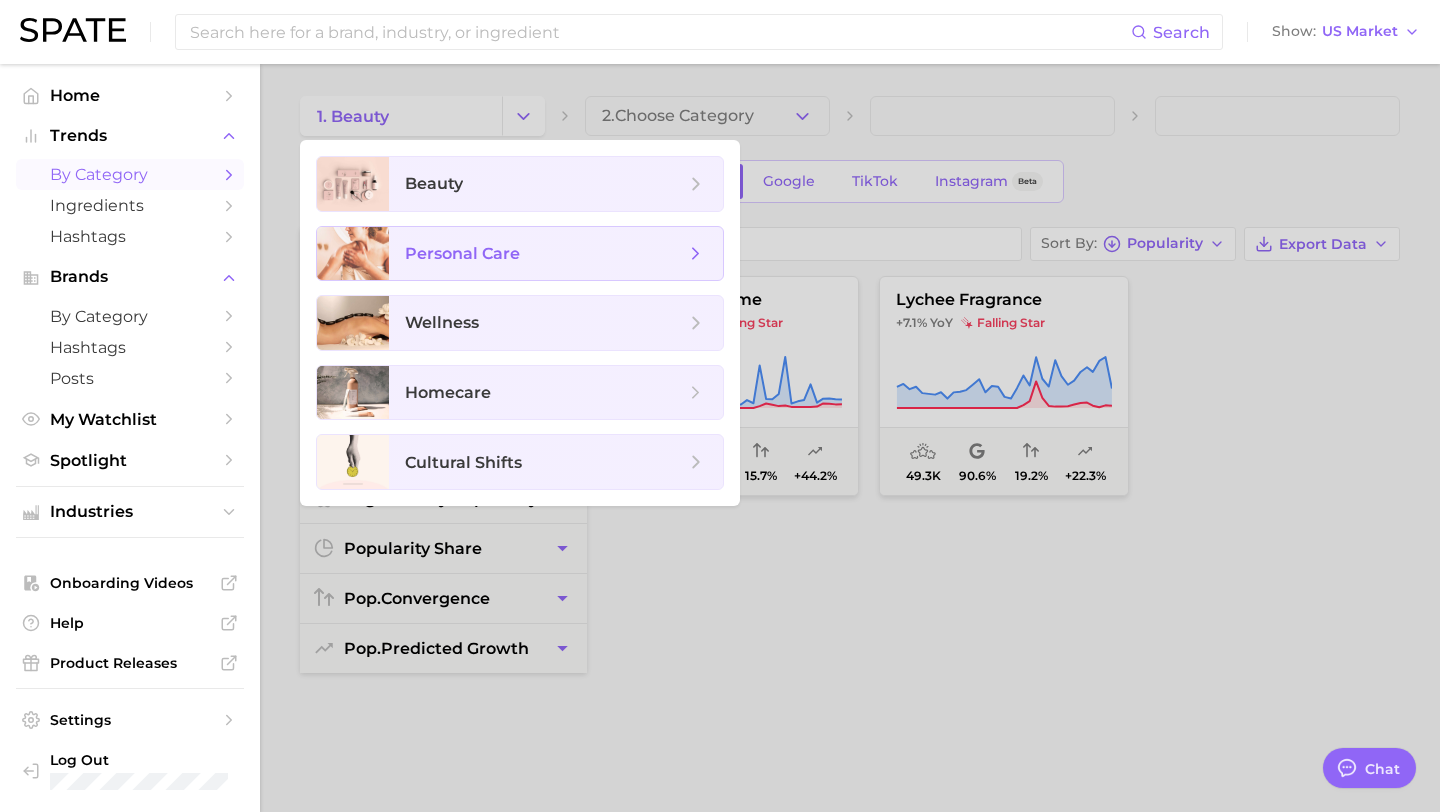 click on "personal care" at bounding box center [556, 254] 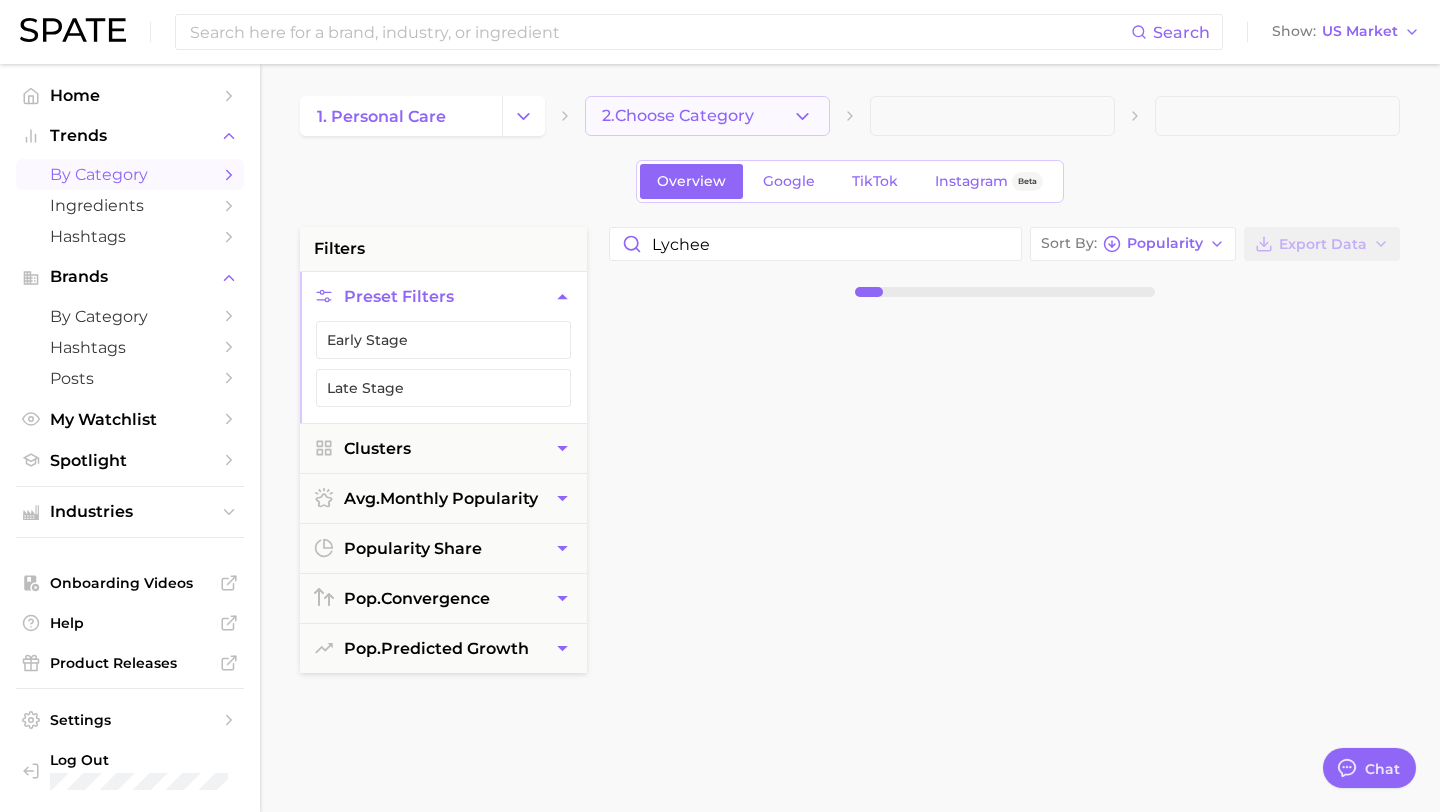 click 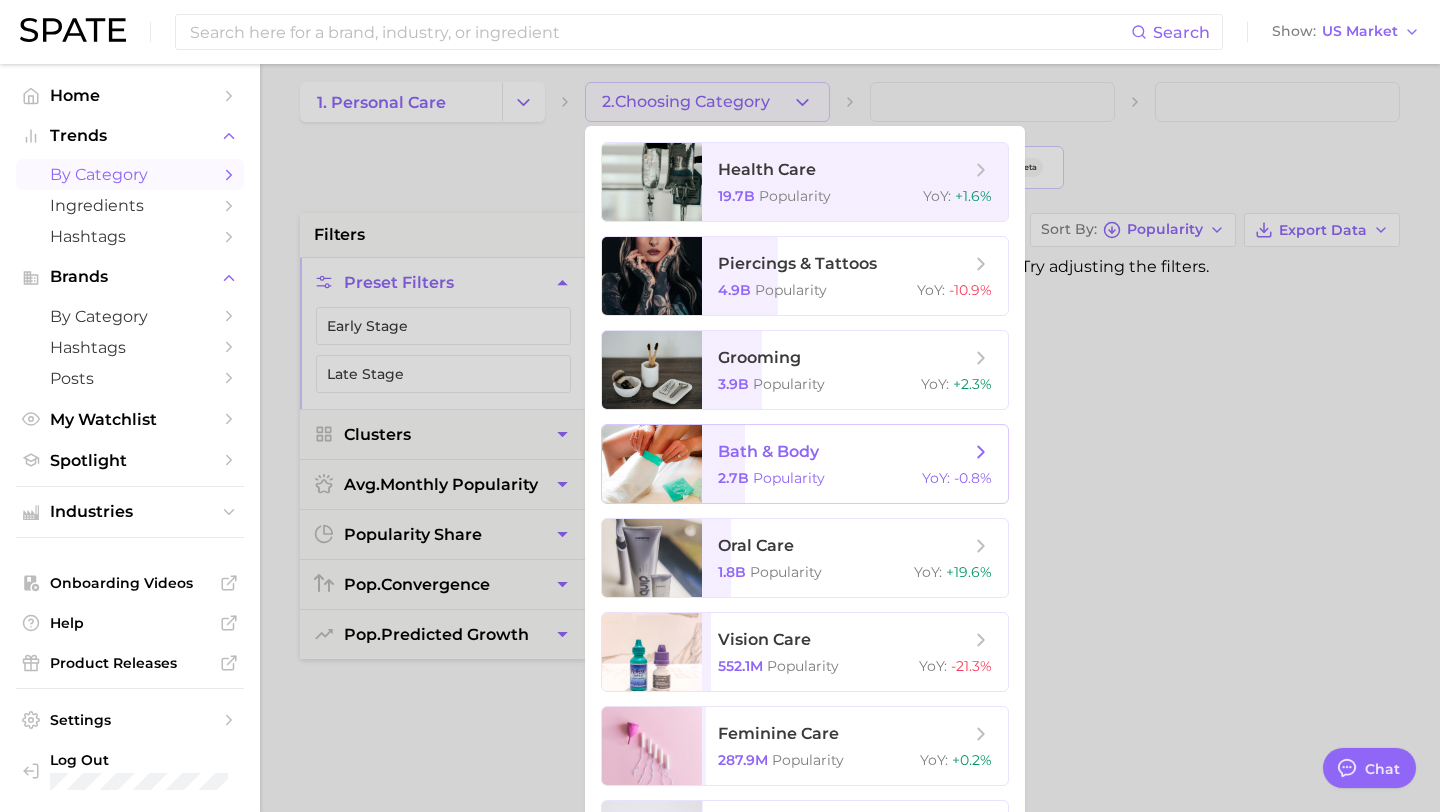 scroll, scrollTop: 13, scrollLeft: 0, axis: vertical 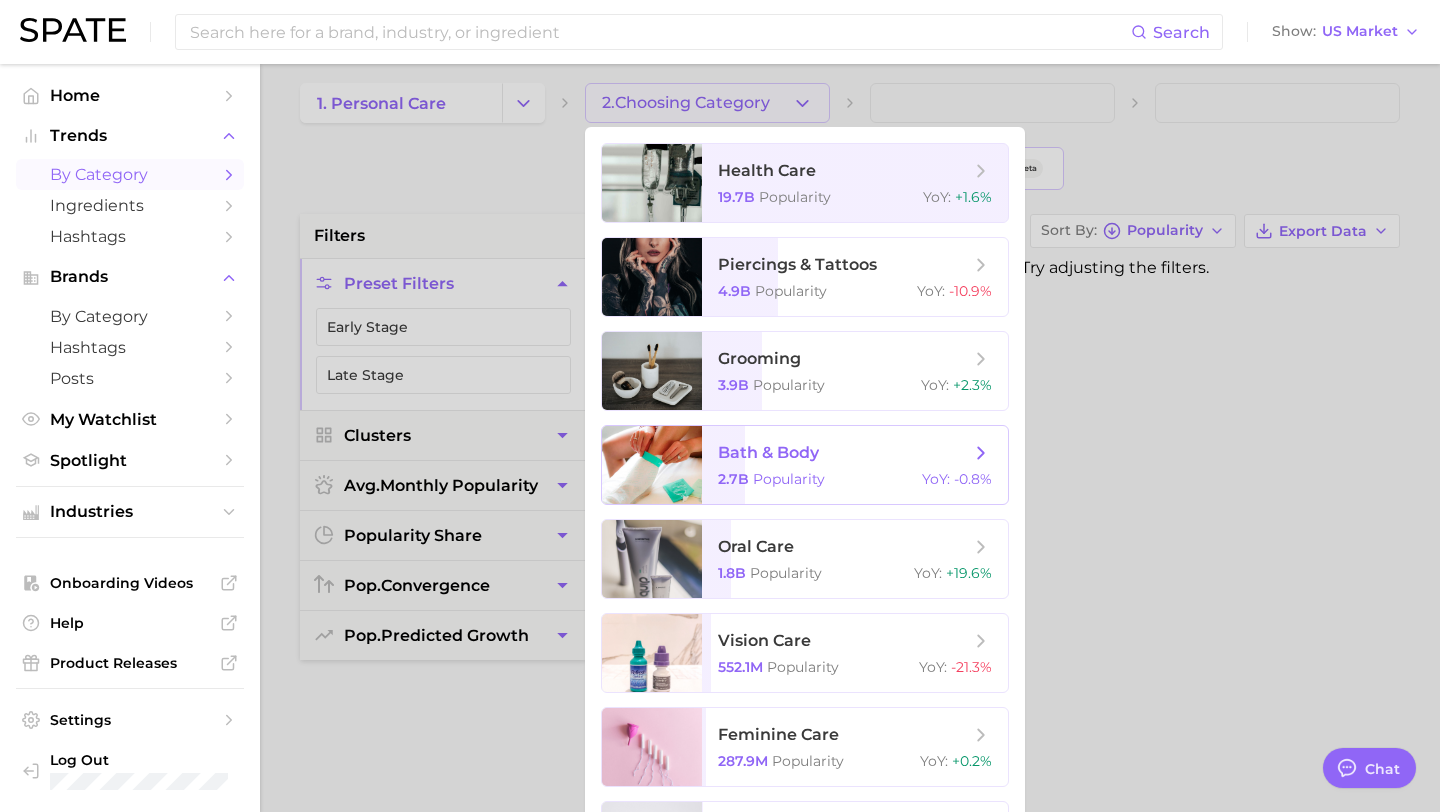 click on "bath & body 2.7b   Popularity YoY :   -0.8%" at bounding box center [855, 465] 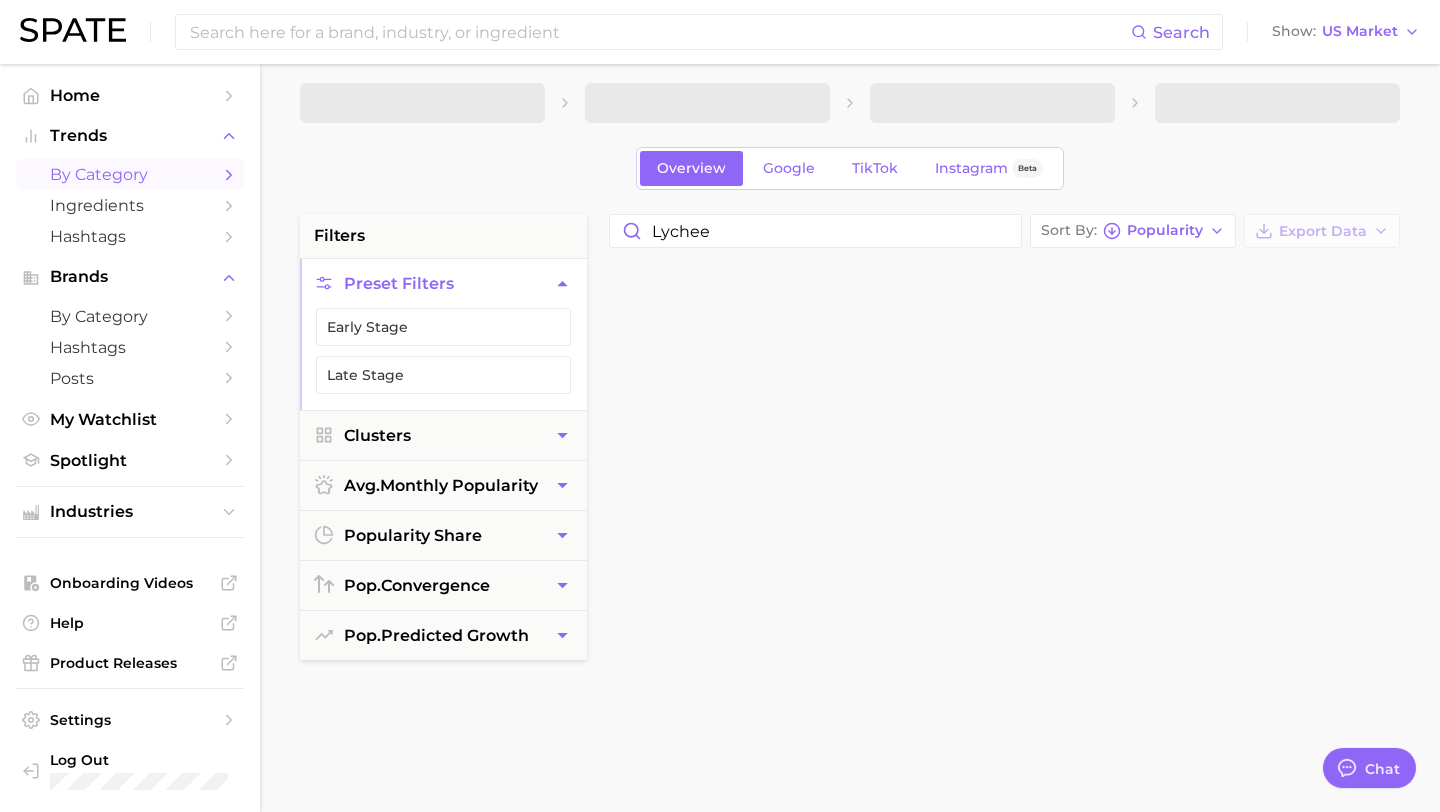 scroll, scrollTop: 0, scrollLeft: 0, axis: both 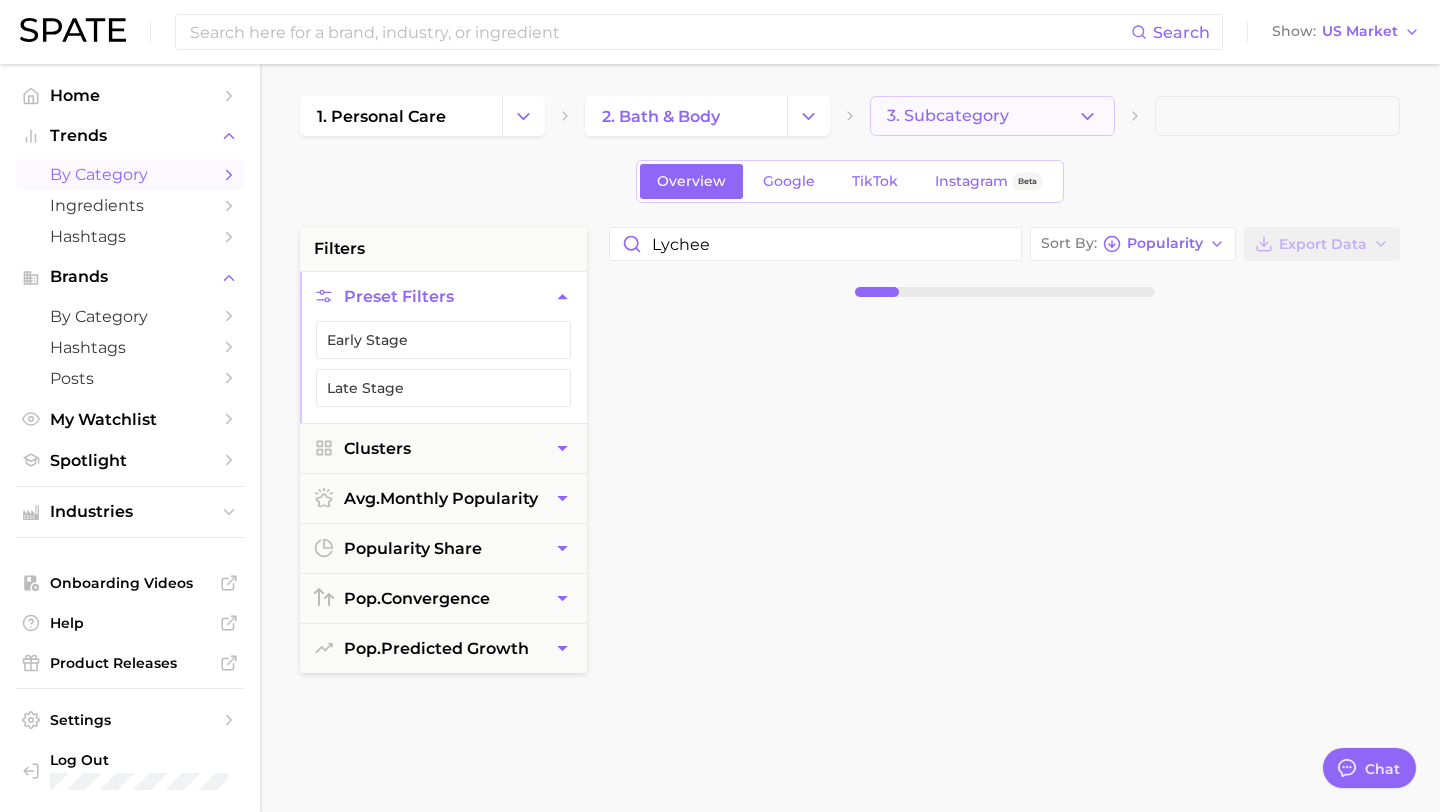 click on "3. Subcategory" at bounding box center (992, 116) 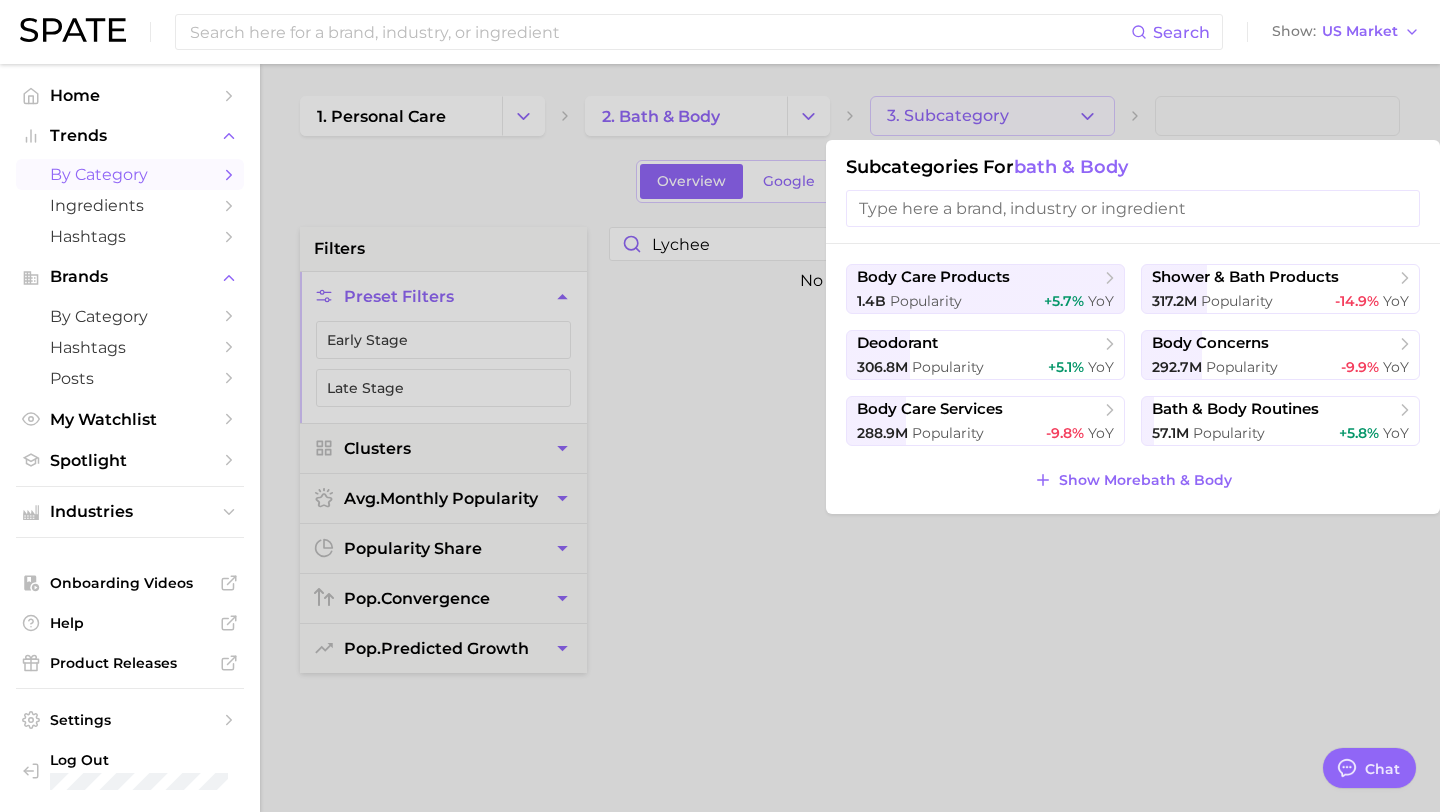 click at bounding box center (1133, 208) 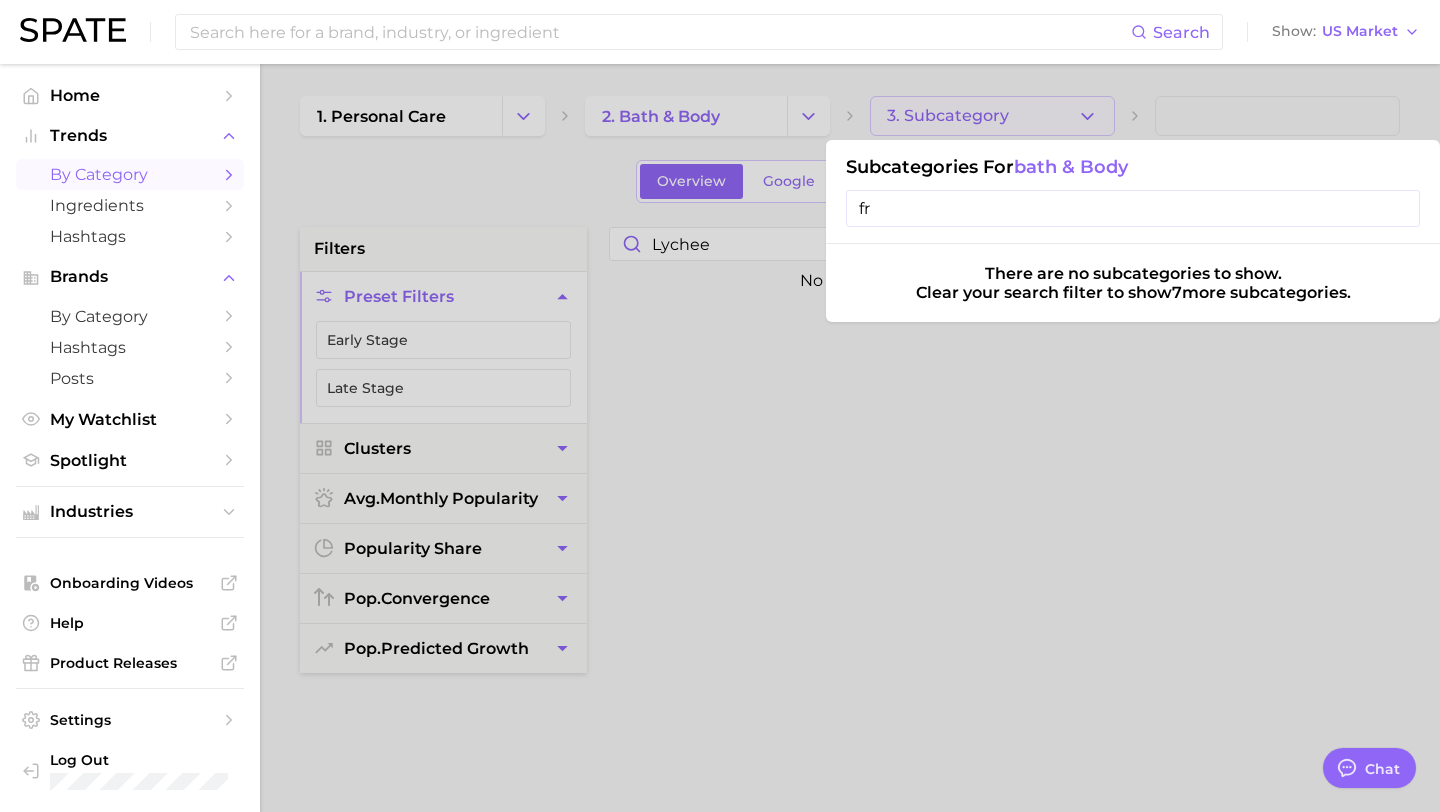 type on "f" 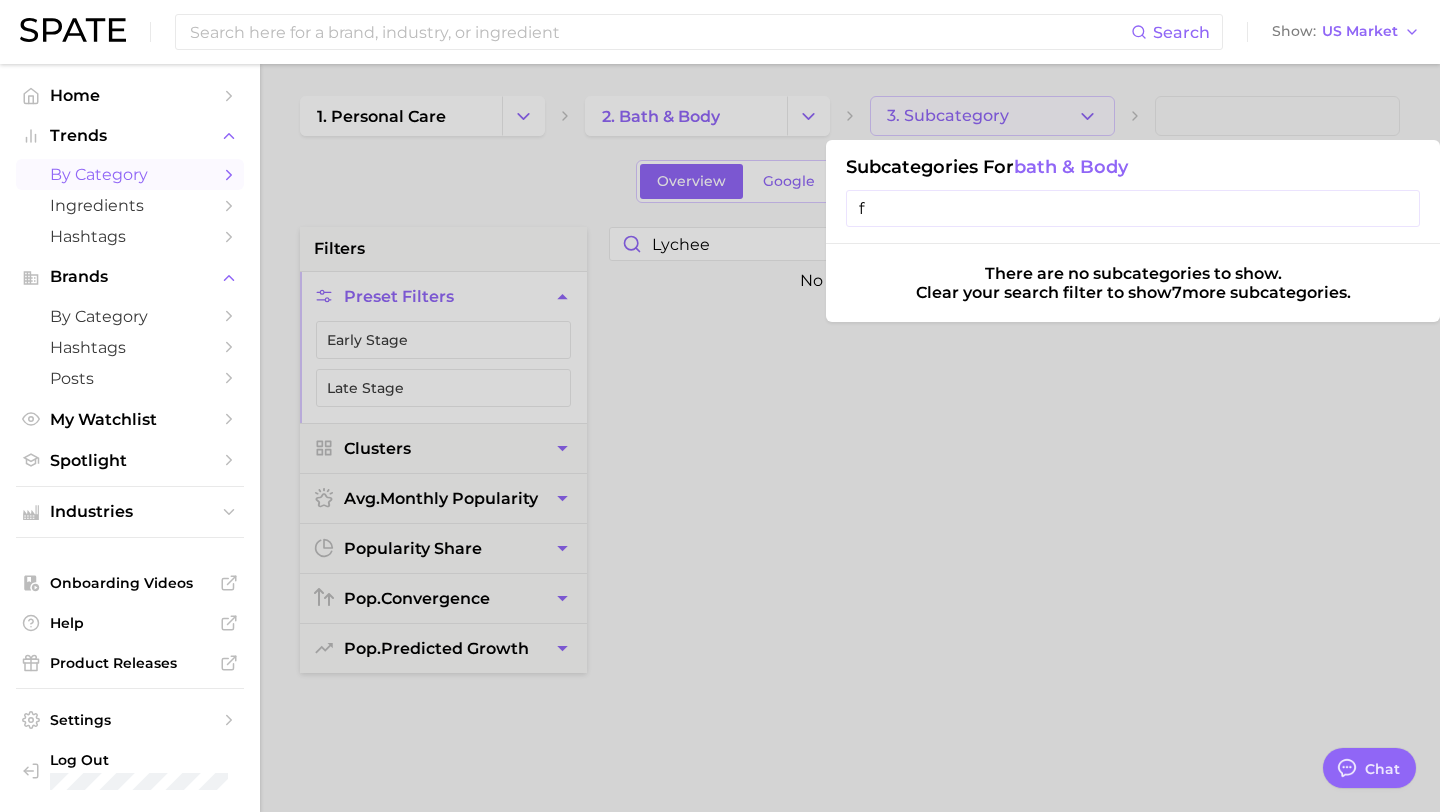 type 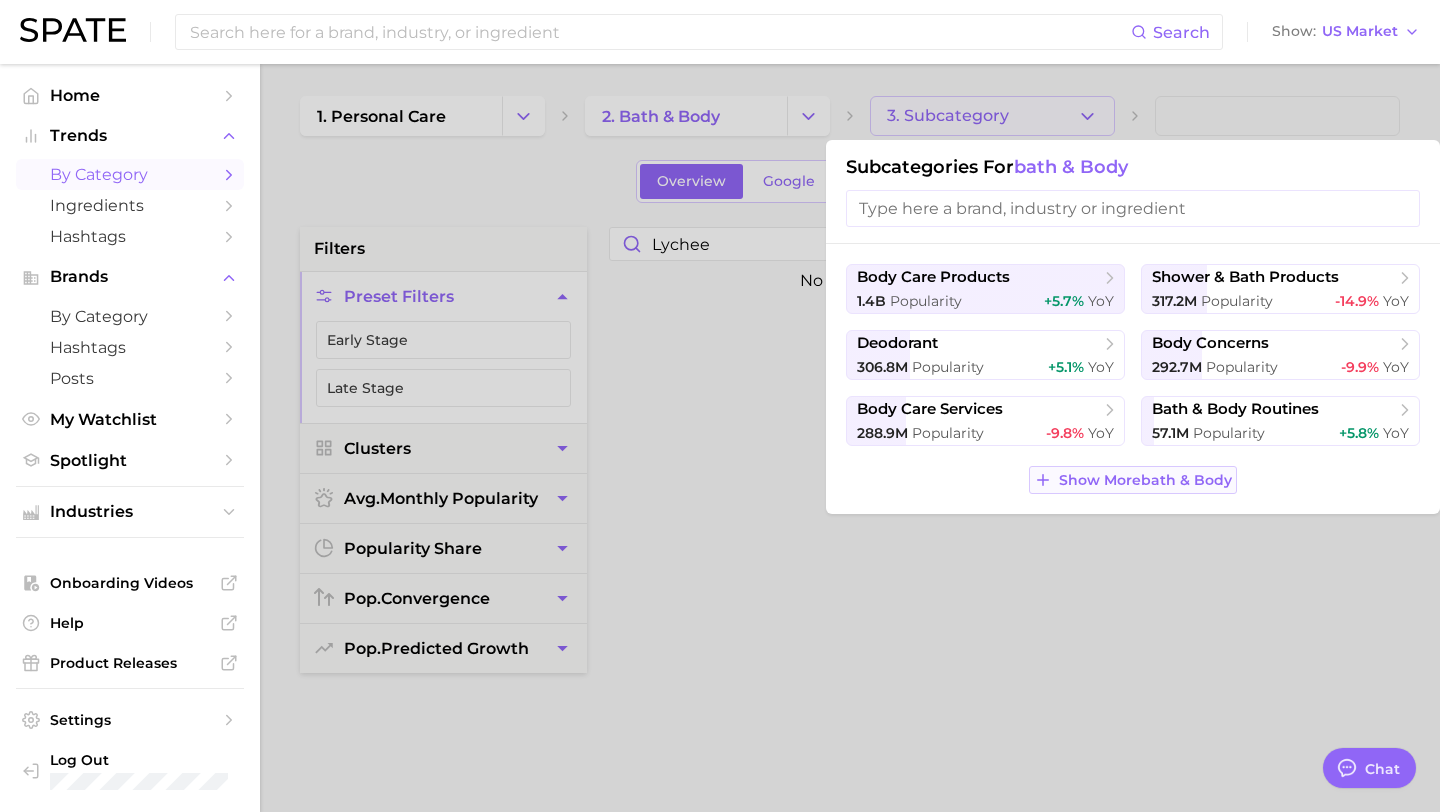 click on "Show More  bath & body" at bounding box center (1145, 480) 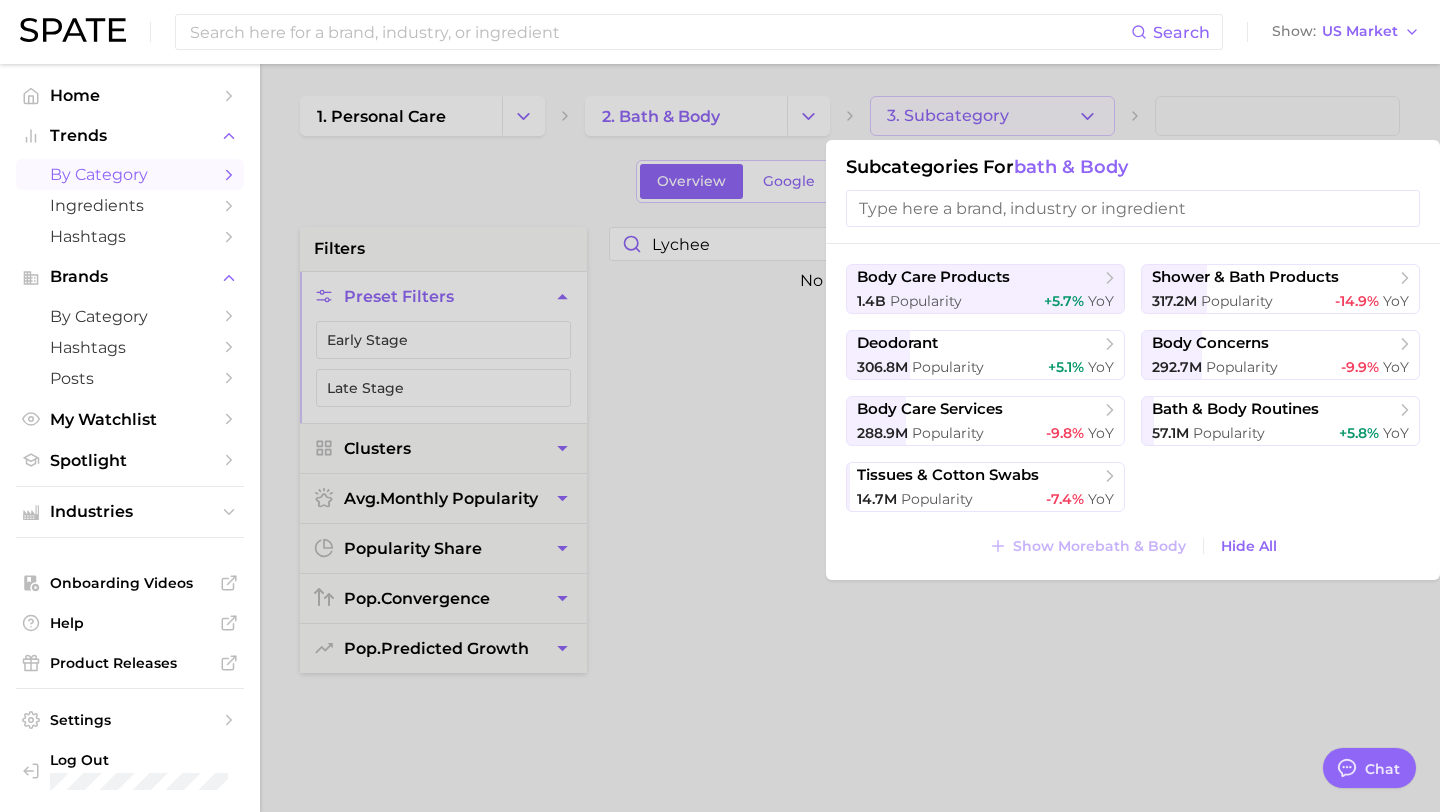 click at bounding box center [720, 406] 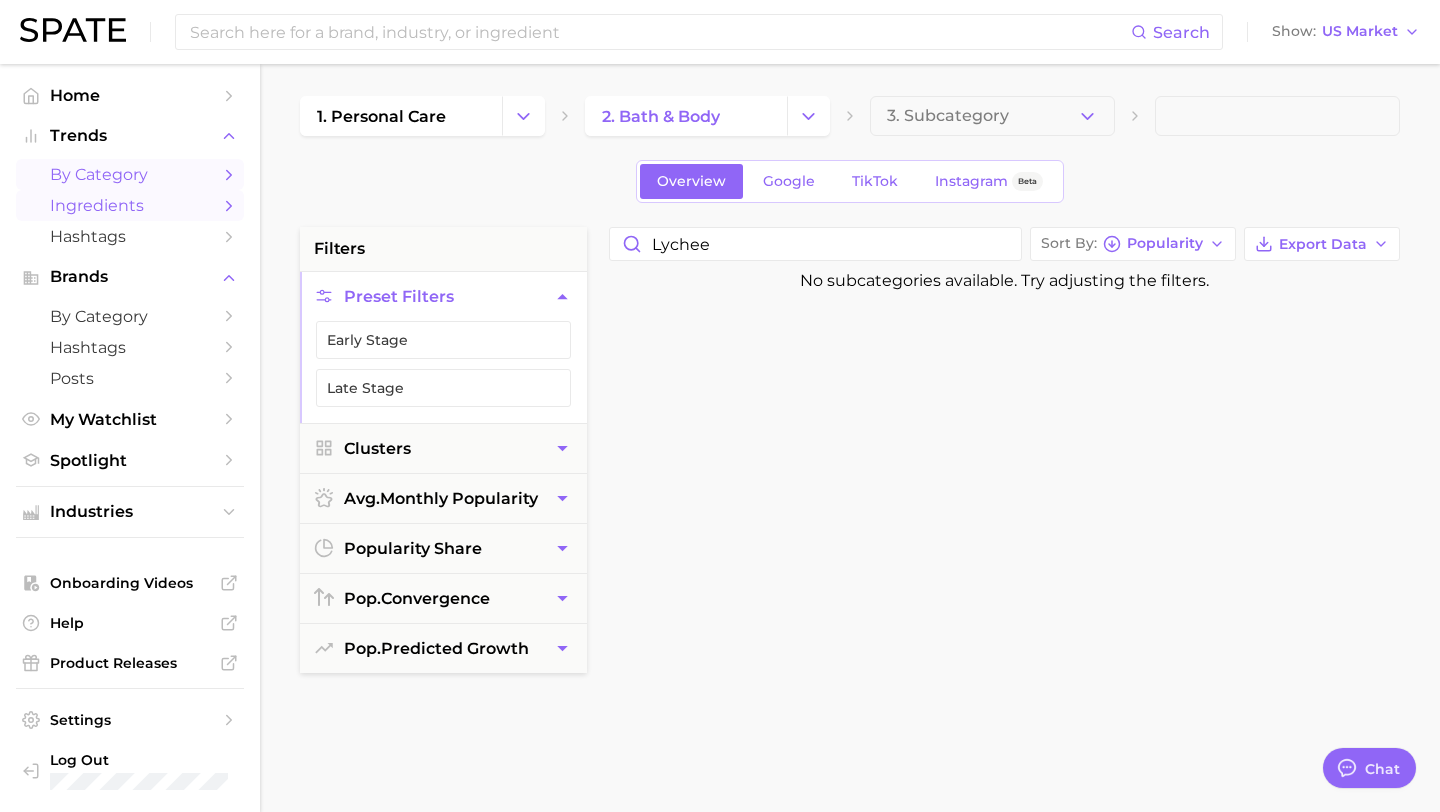 click on "Ingredients" at bounding box center [130, 205] 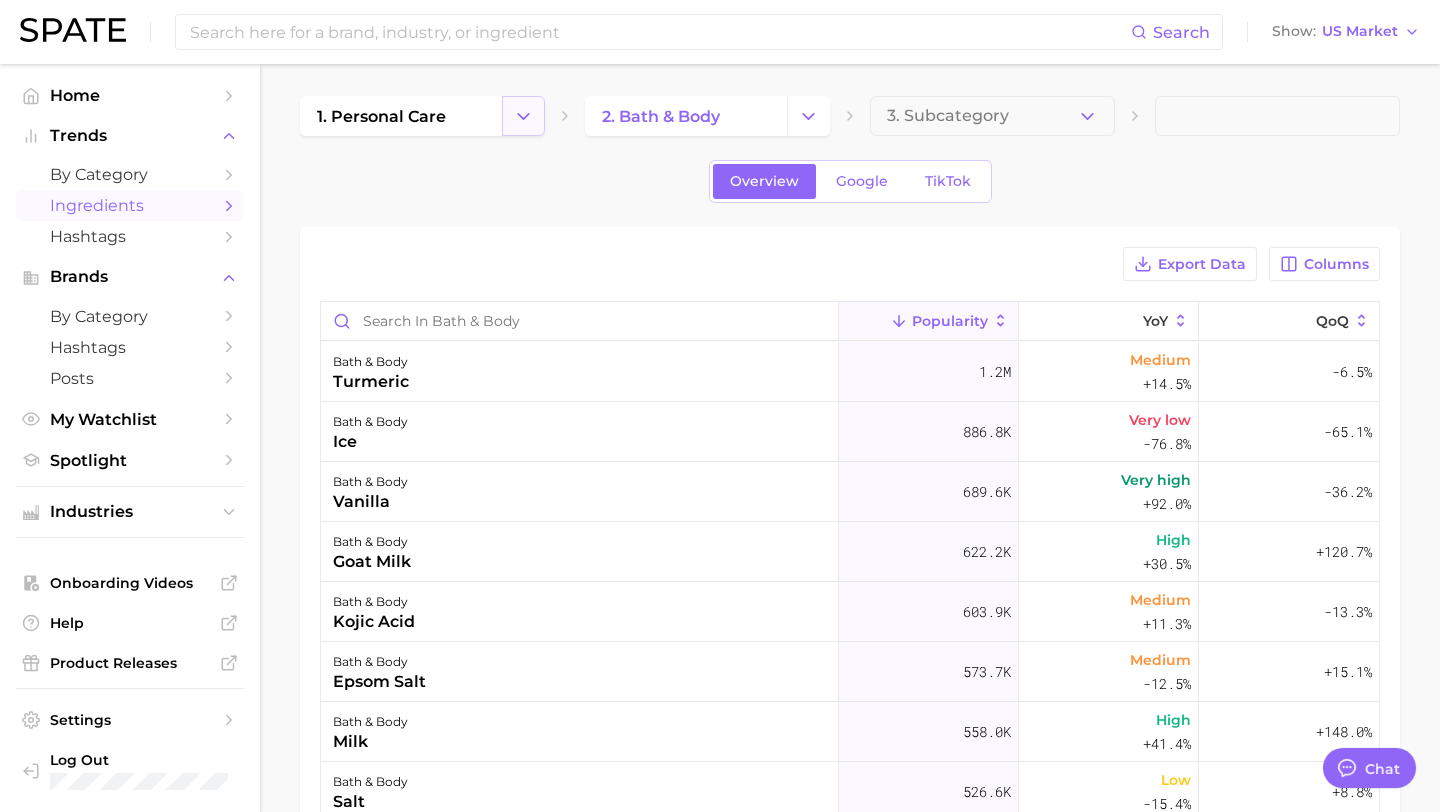 click 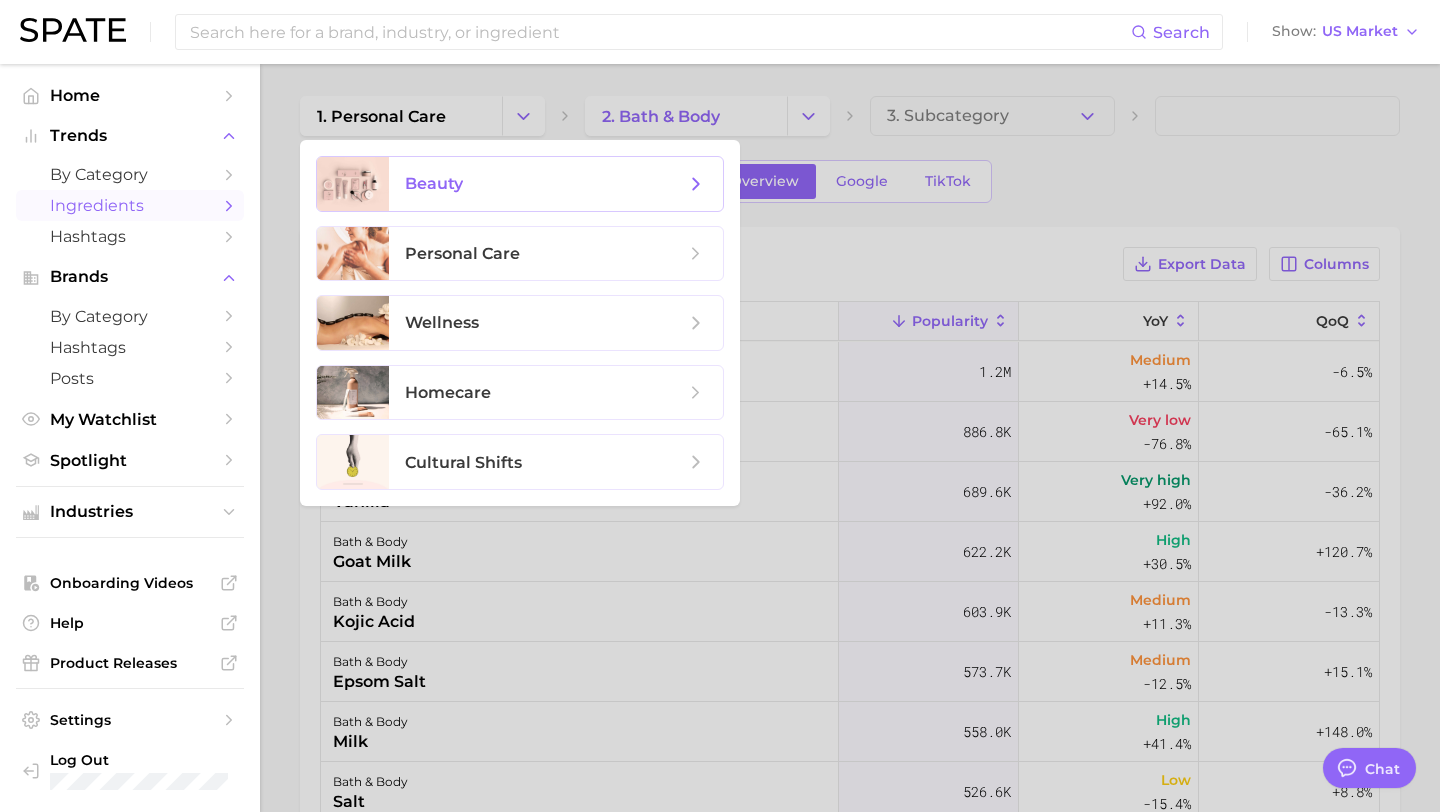 click on "beauty" at bounding box center (545, 184) 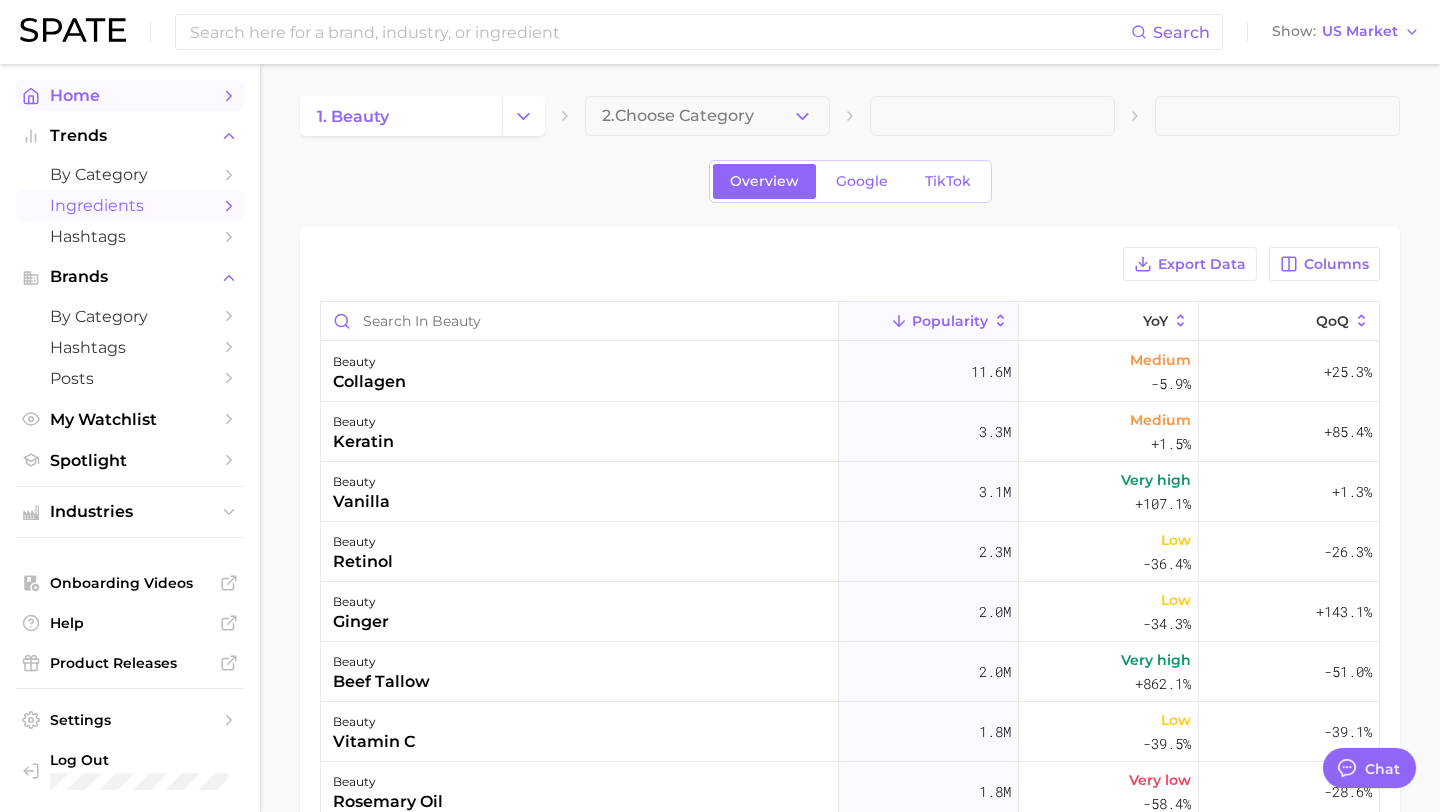 click on "Home" at bounding box center (130, 95) 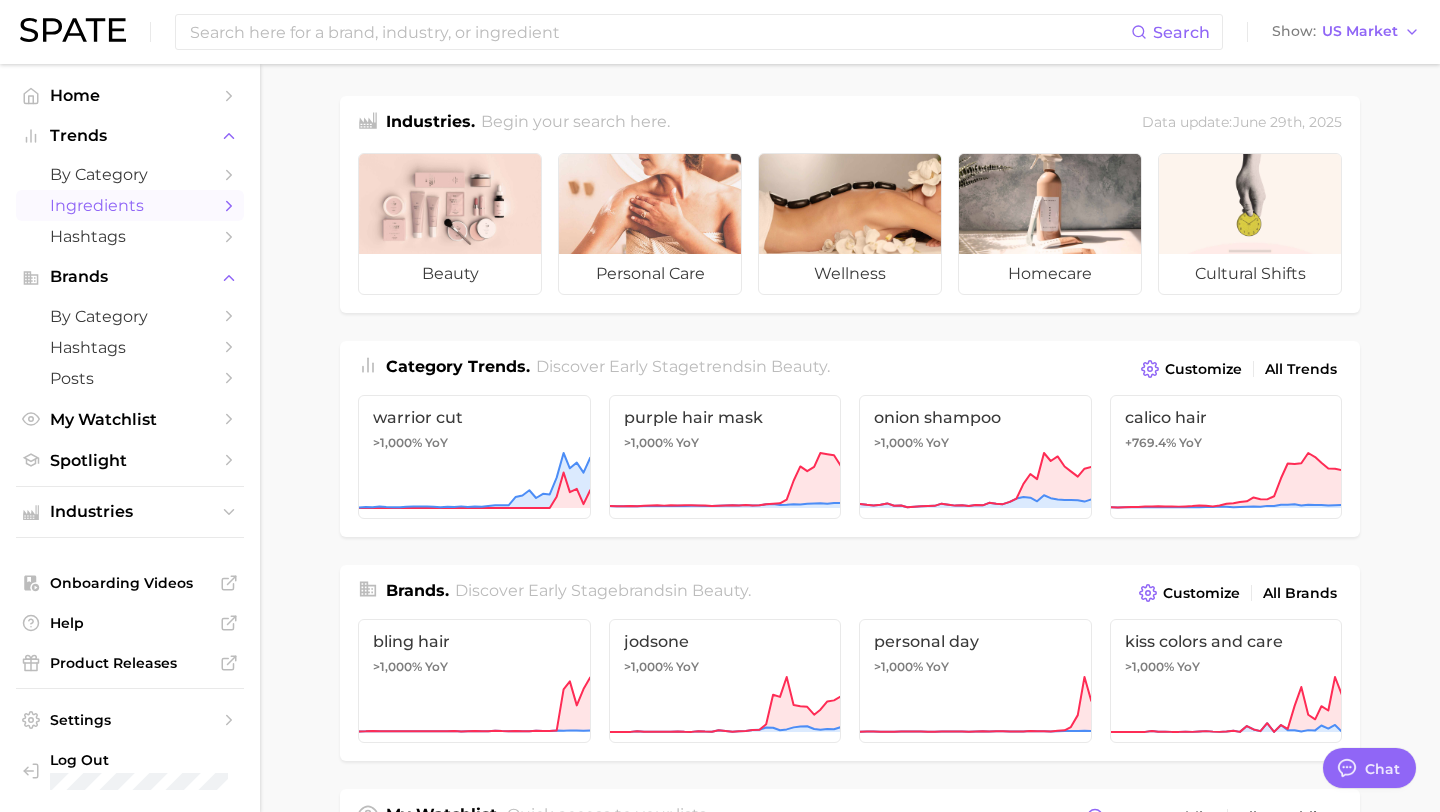 click on "Ingredients" at bounding box center (130, 205) 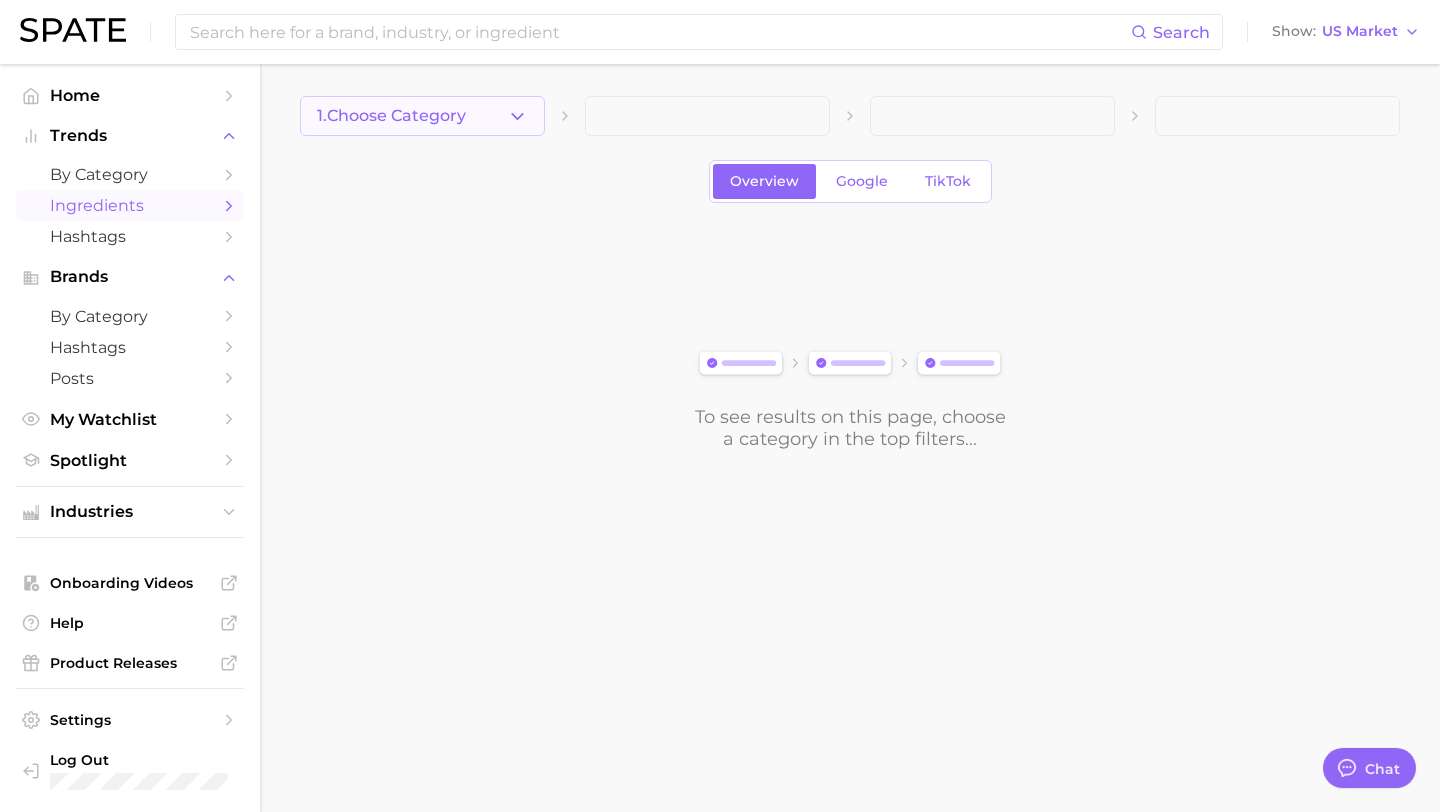 click on "1.  Choose Category" at bounding box center [422, 116] 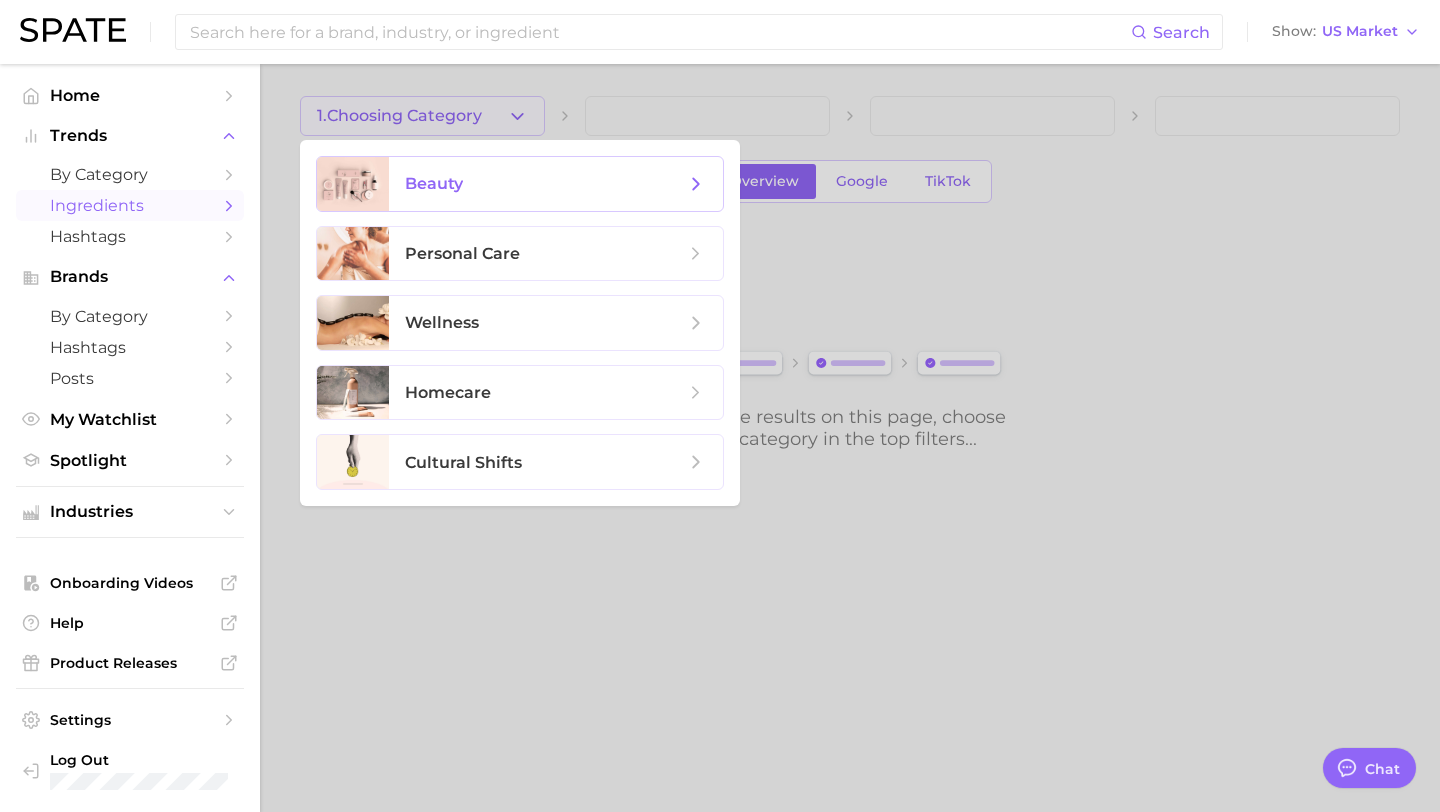 click on "beauty" at bounding box center [545, 184] 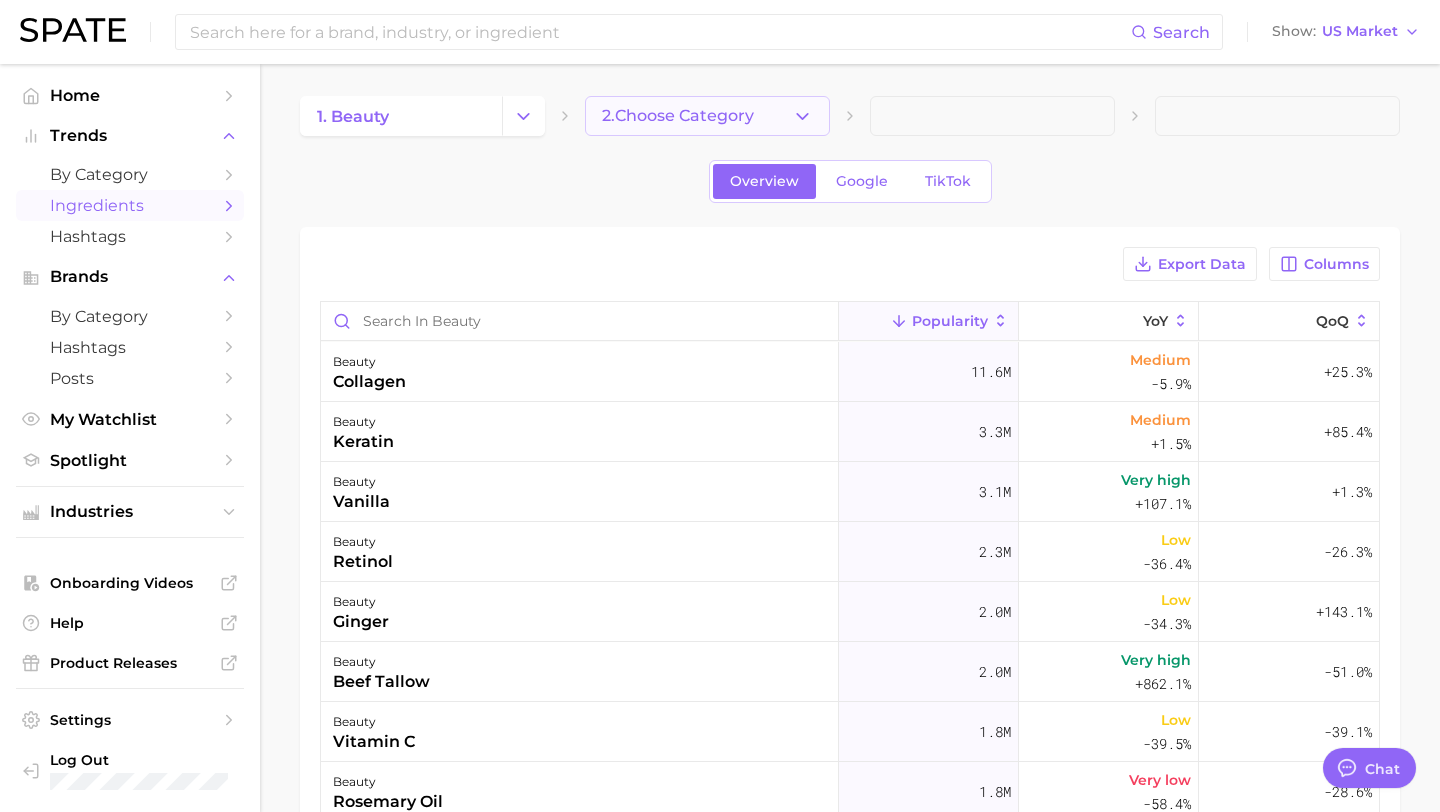 click on "2.  Choose Category" at bounding box center (678, 116) 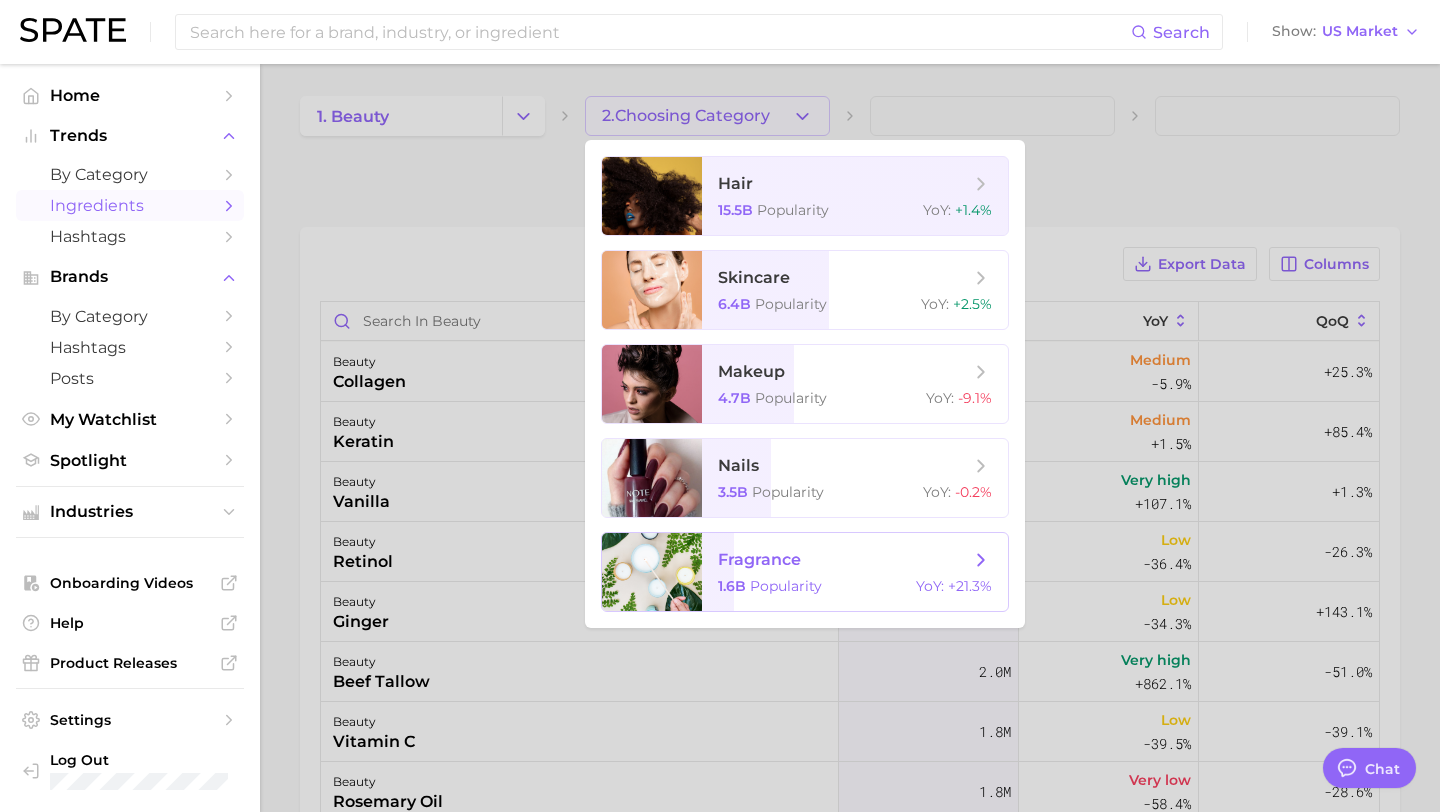 click at bounding box center [652, 572] 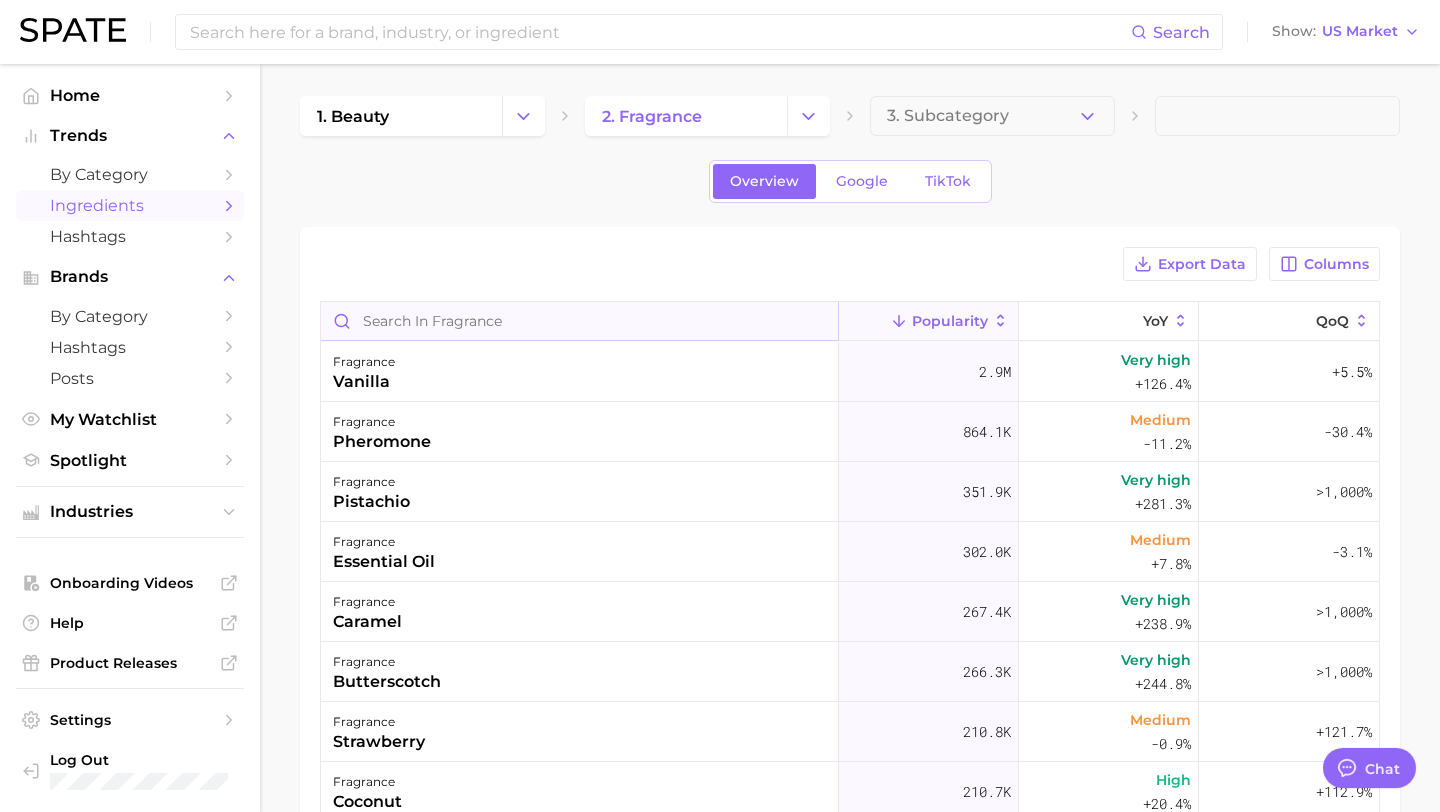 click at bounding box center [579, 321] 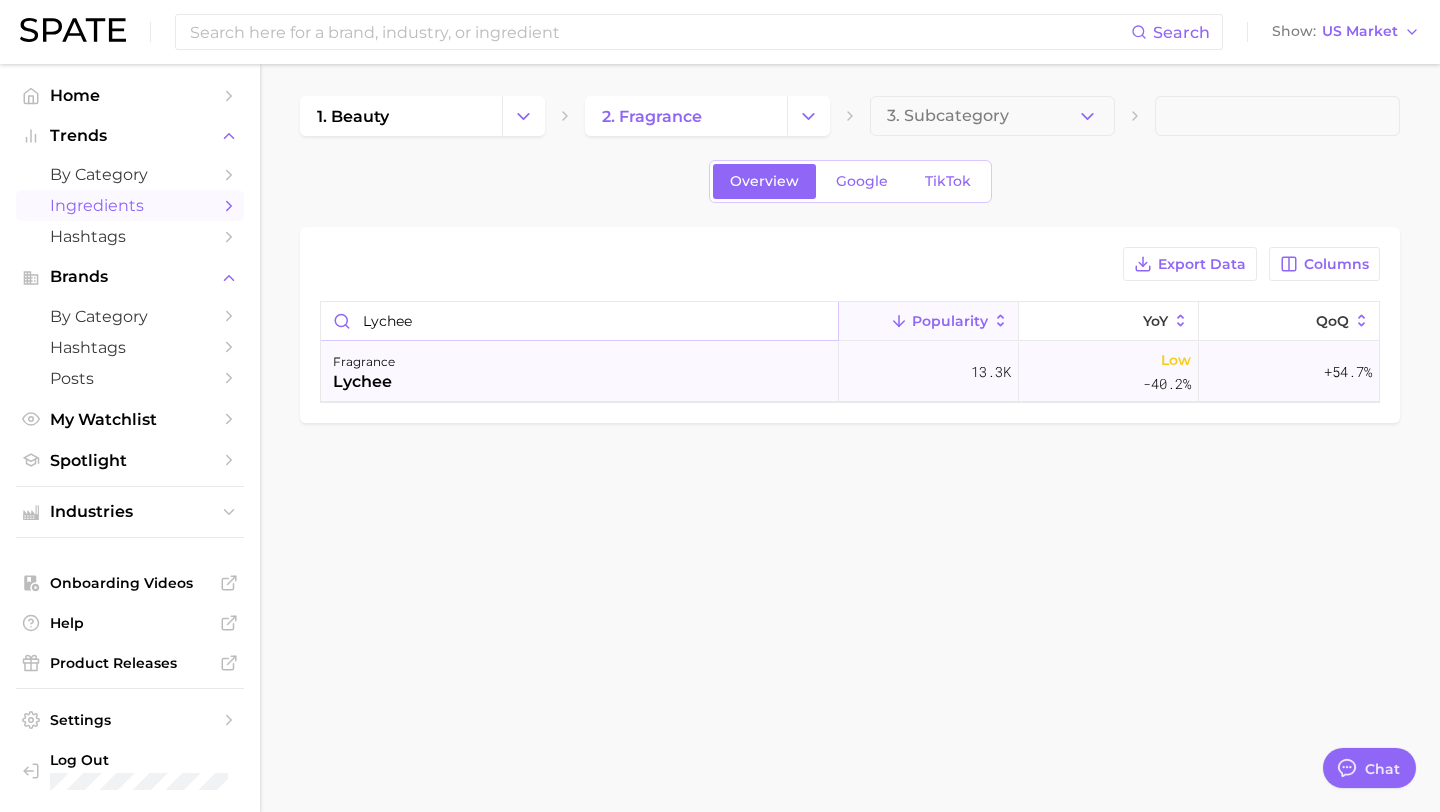 type on "lychee" 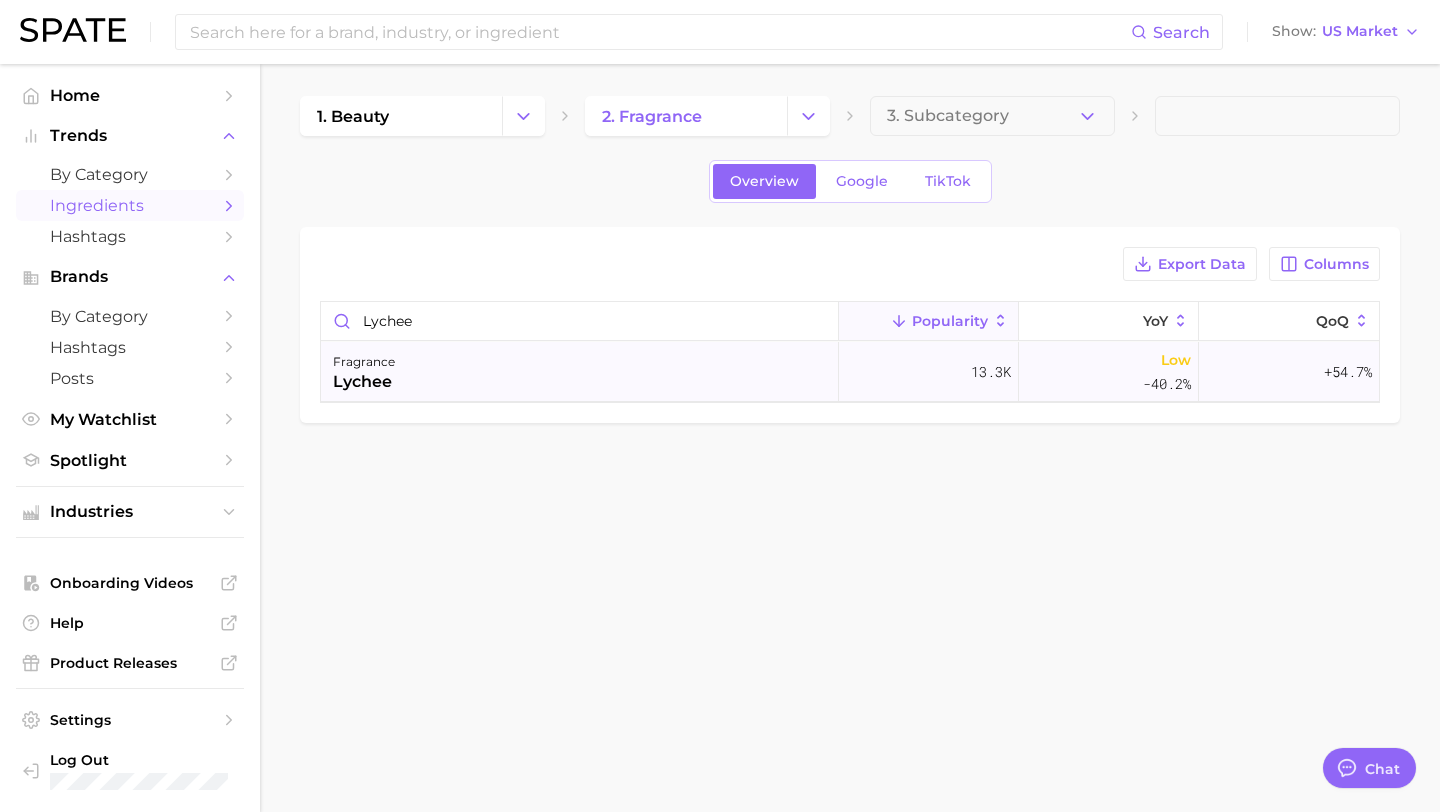 click on "fragrance lychee" at bounding box center [580, 372] 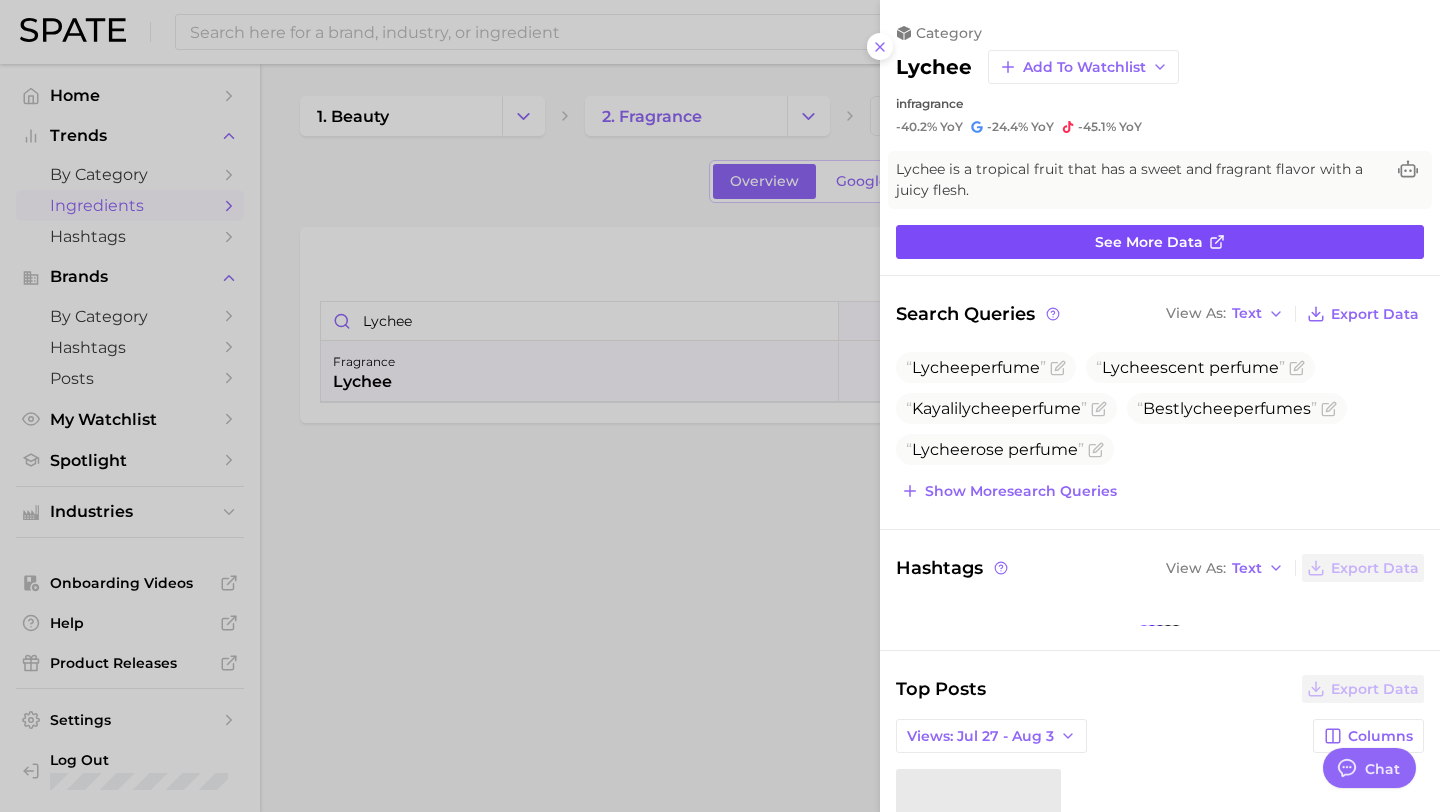 click on "See more data" at bounding box center [1149, 242] 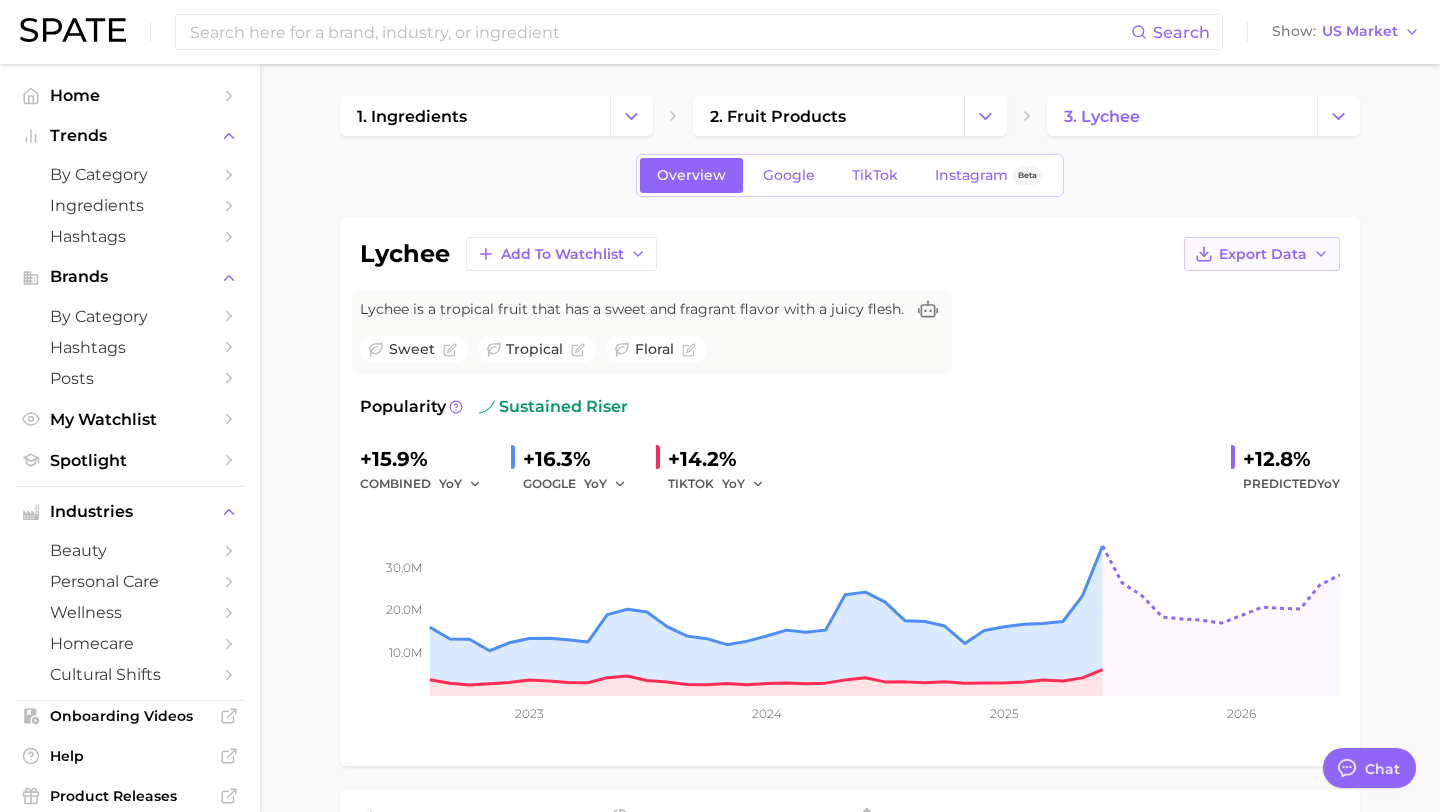 click on "Export Data" at bounding box center (1263, 254) 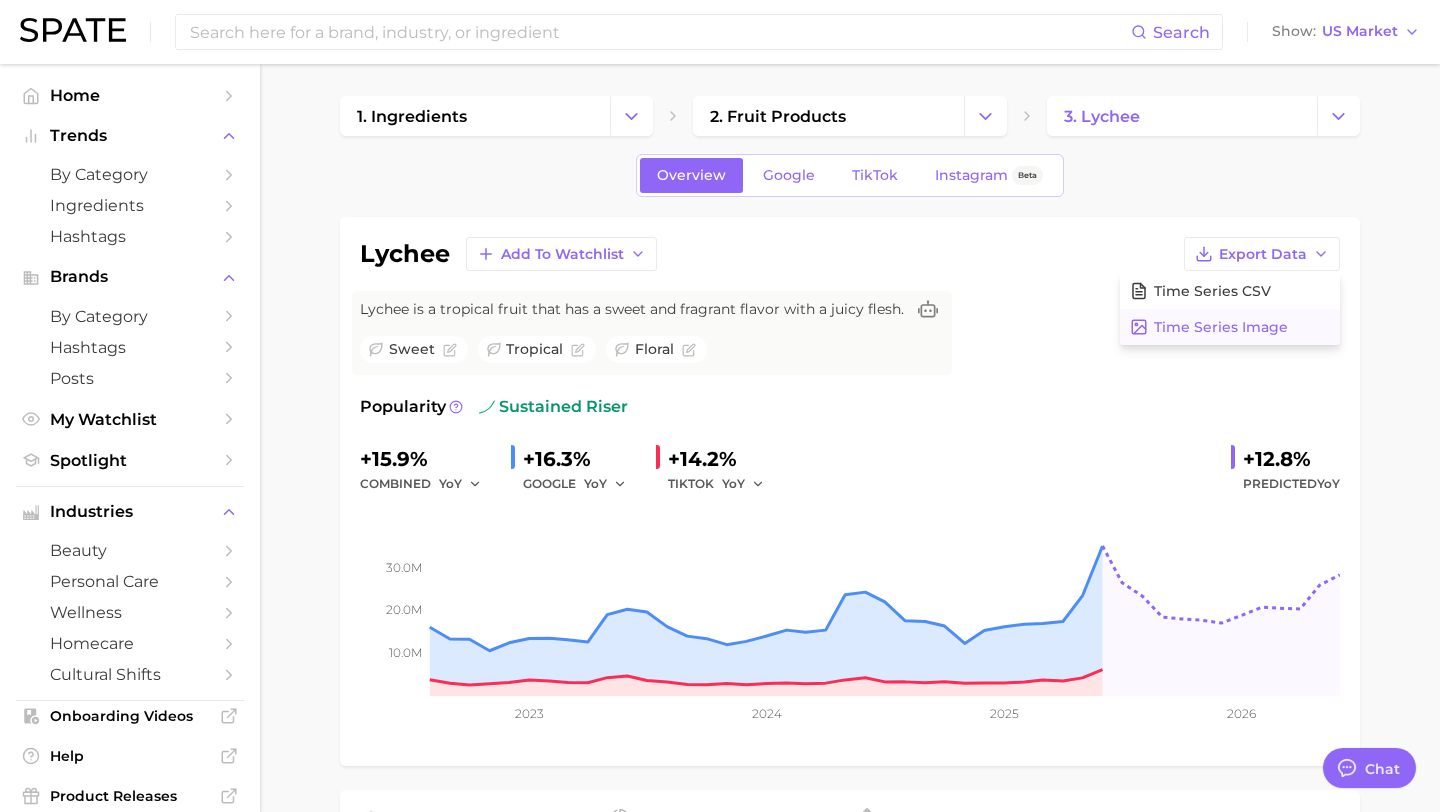 click on "Time Series Image" at bounding box center [1221, 327] 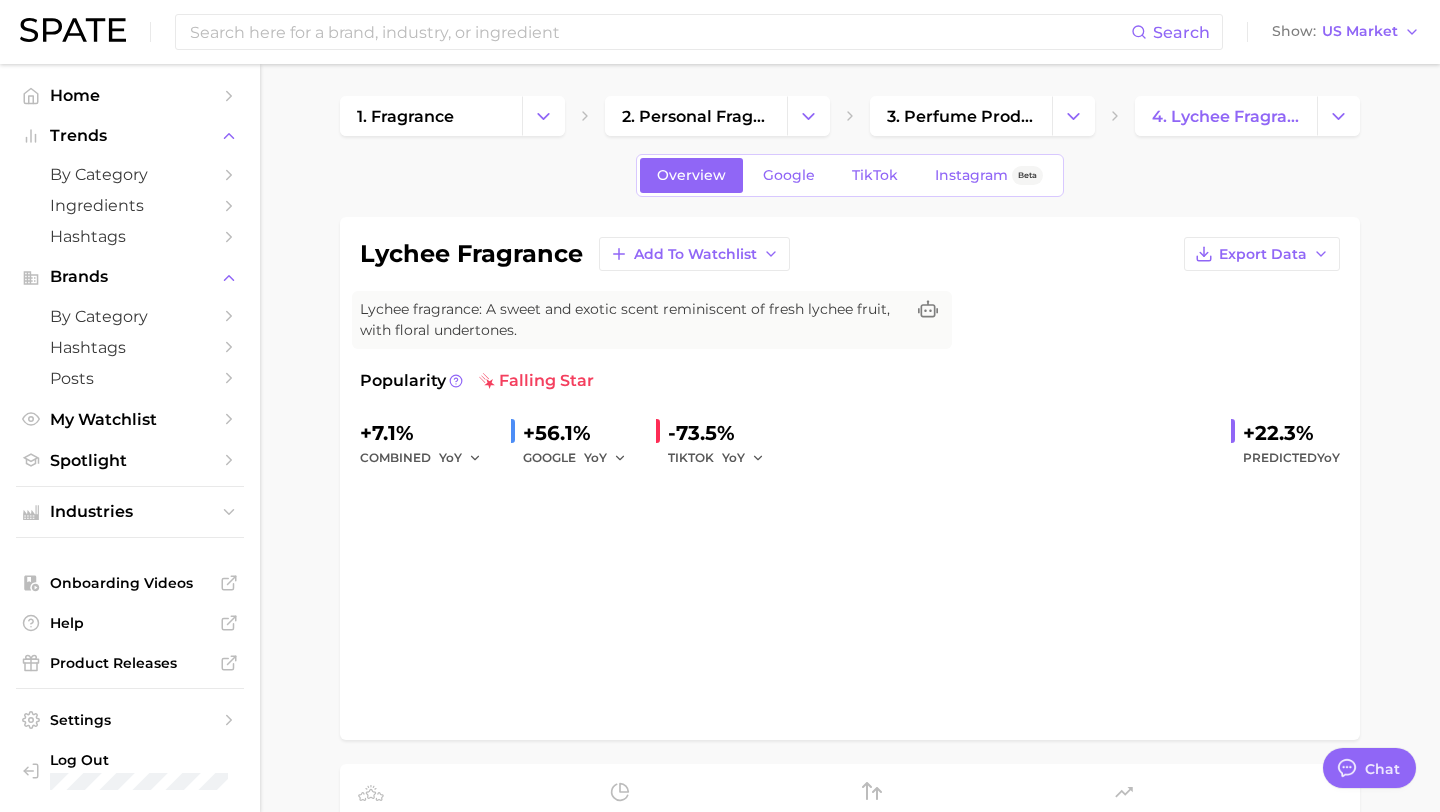 scroll, scrollTop: 0, scrollLeft: 0, axis: both 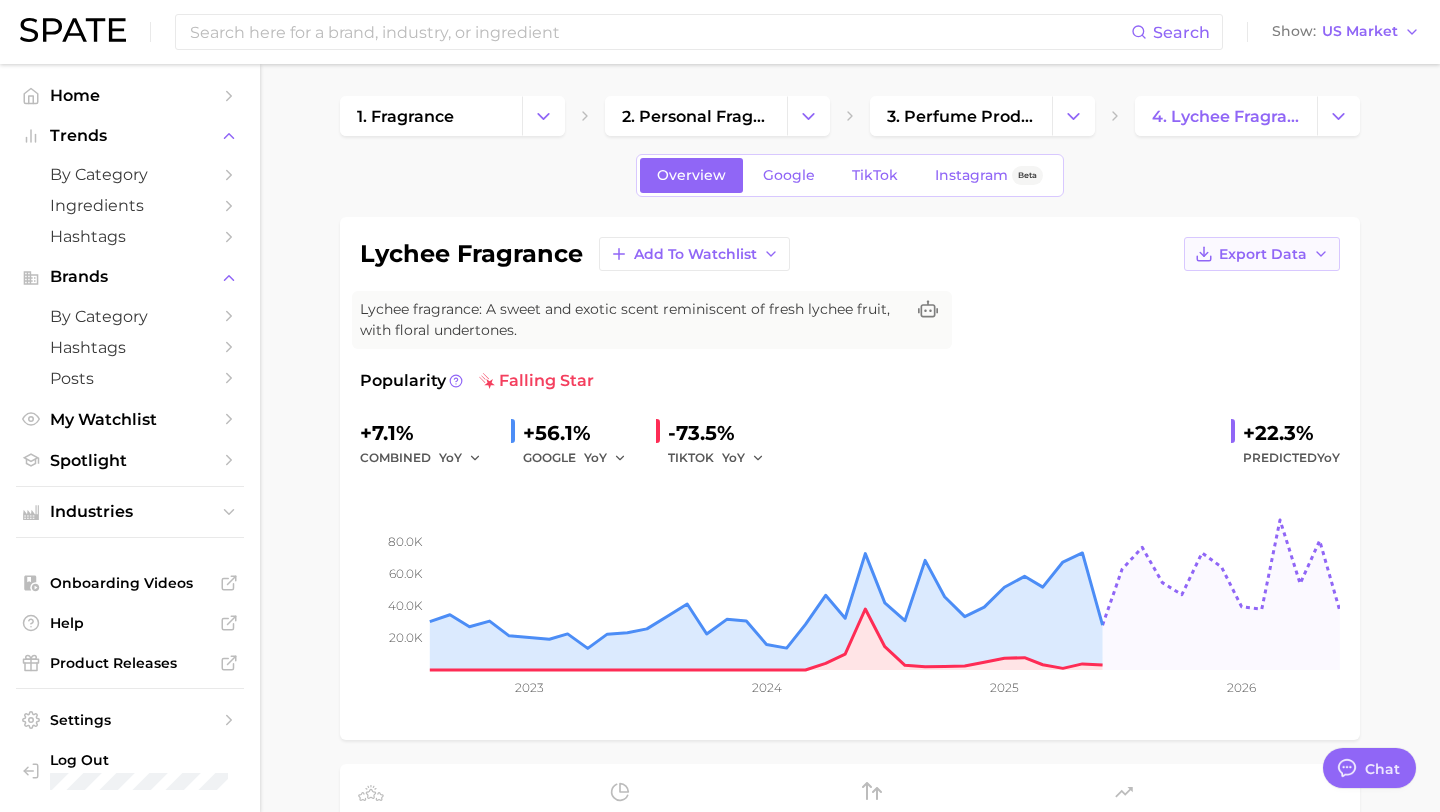 click on "Export Data" at bounding box center [1263, 254] 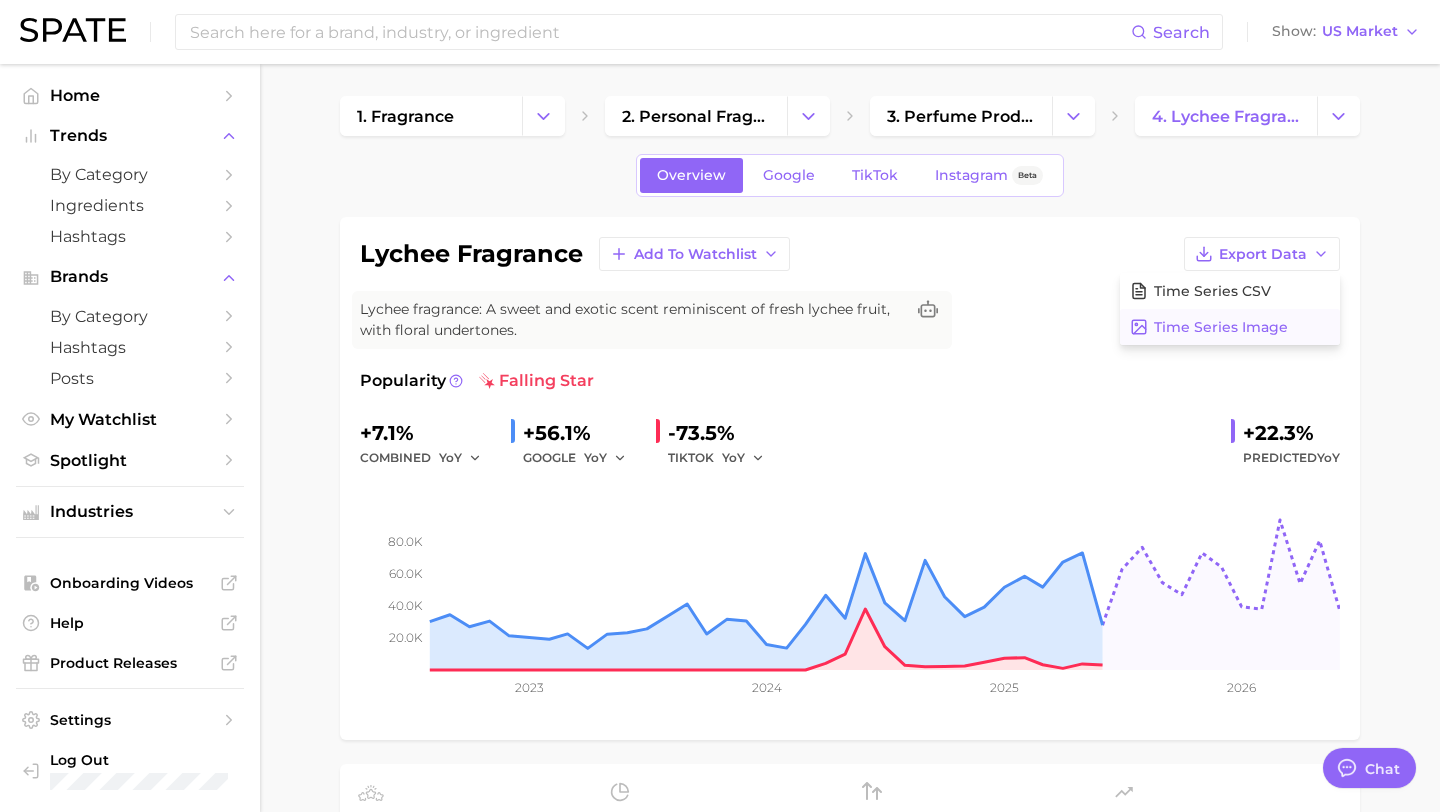 click on "Time Series Image" at bounding box center (1221, 327) 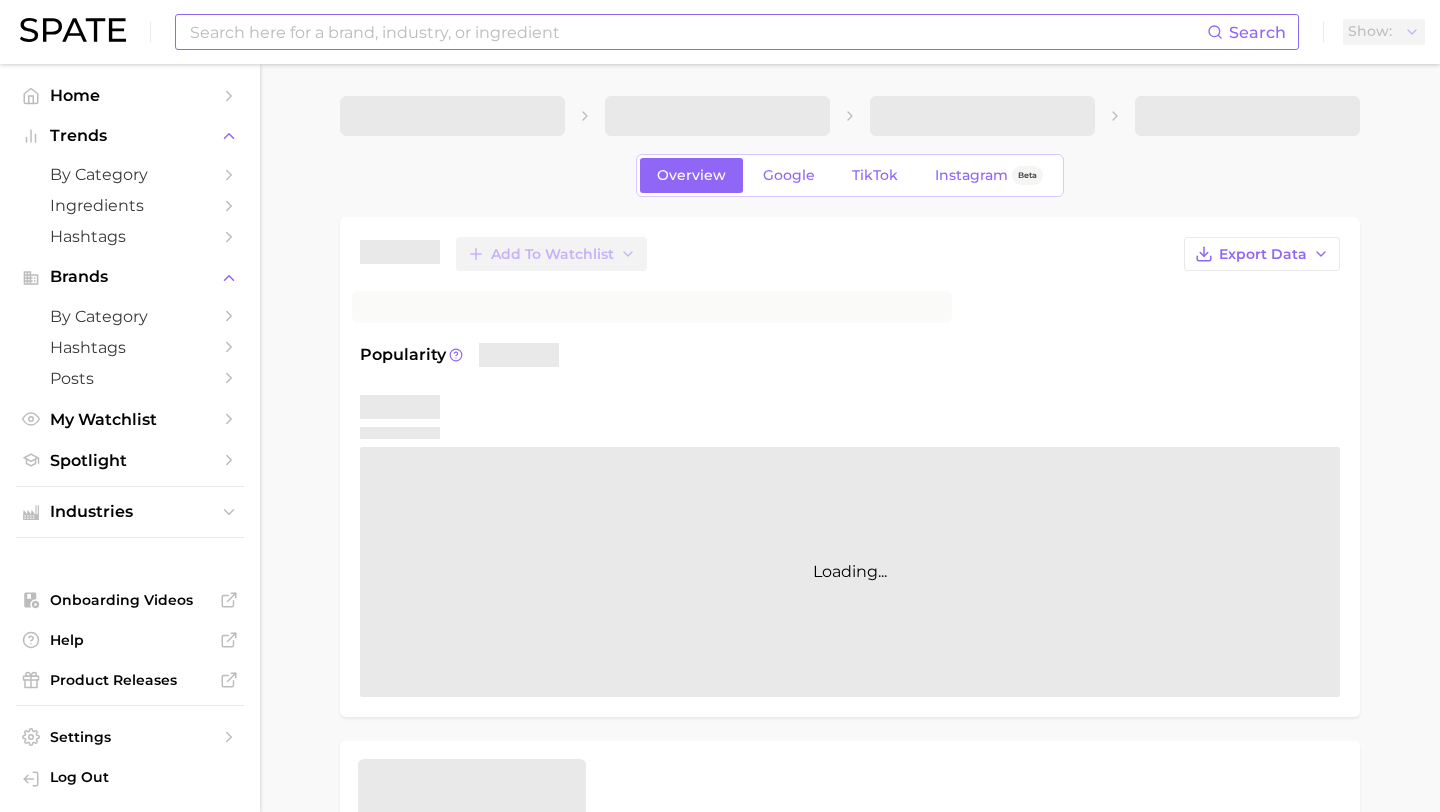 scroll, scrollTop: 0, scrollLeft: 0, axis: both 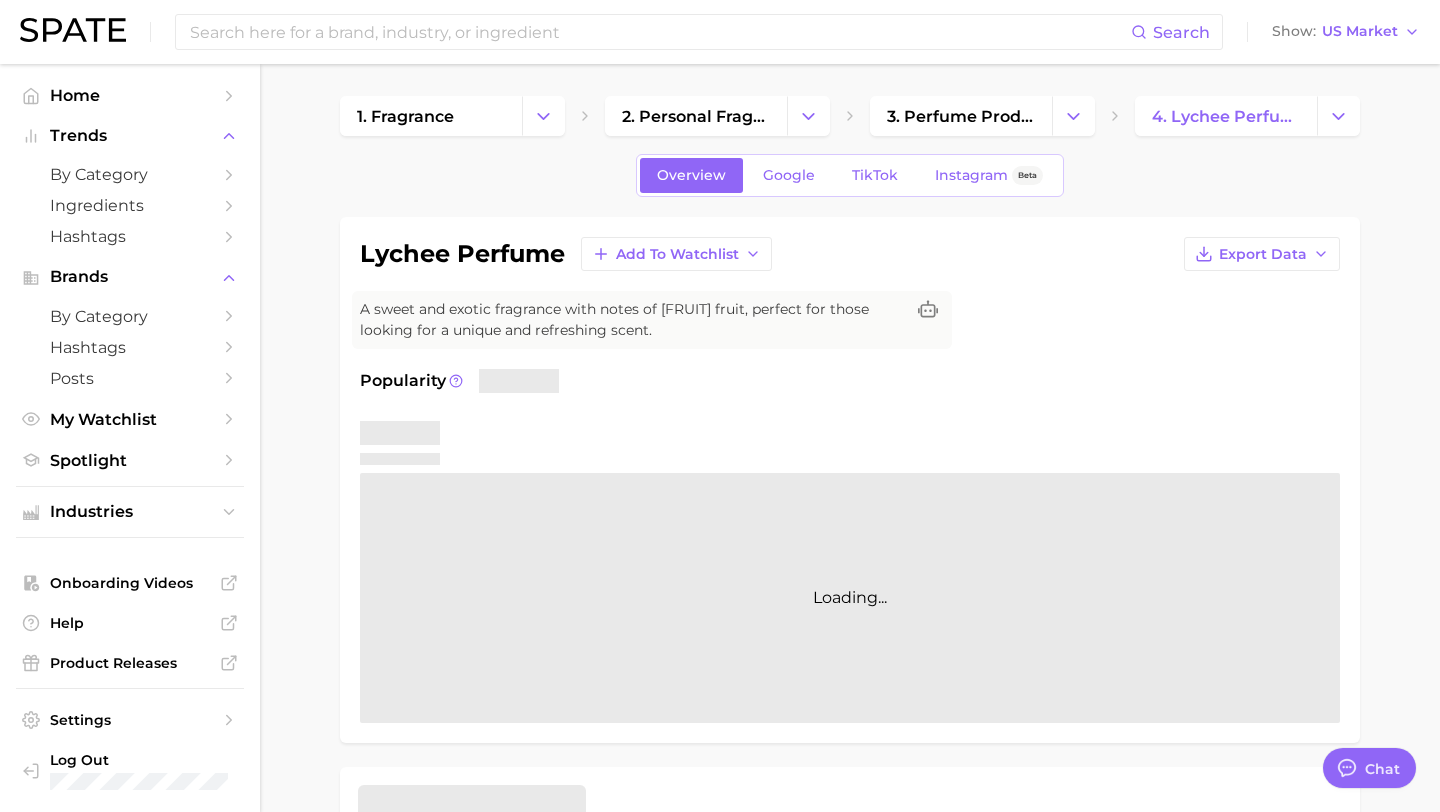 type on "x" 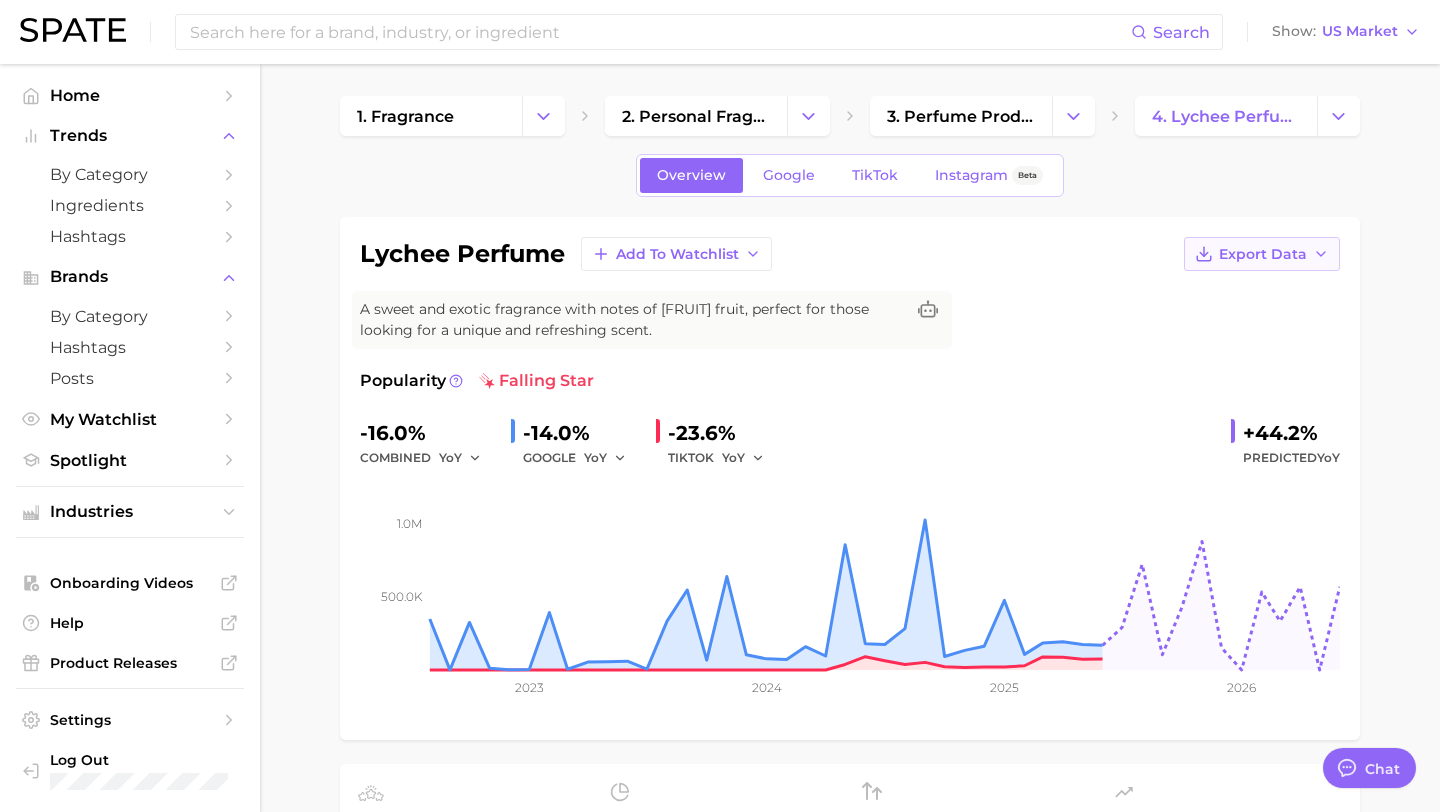 click on "Export Data" at bounding box center [1263, 254] 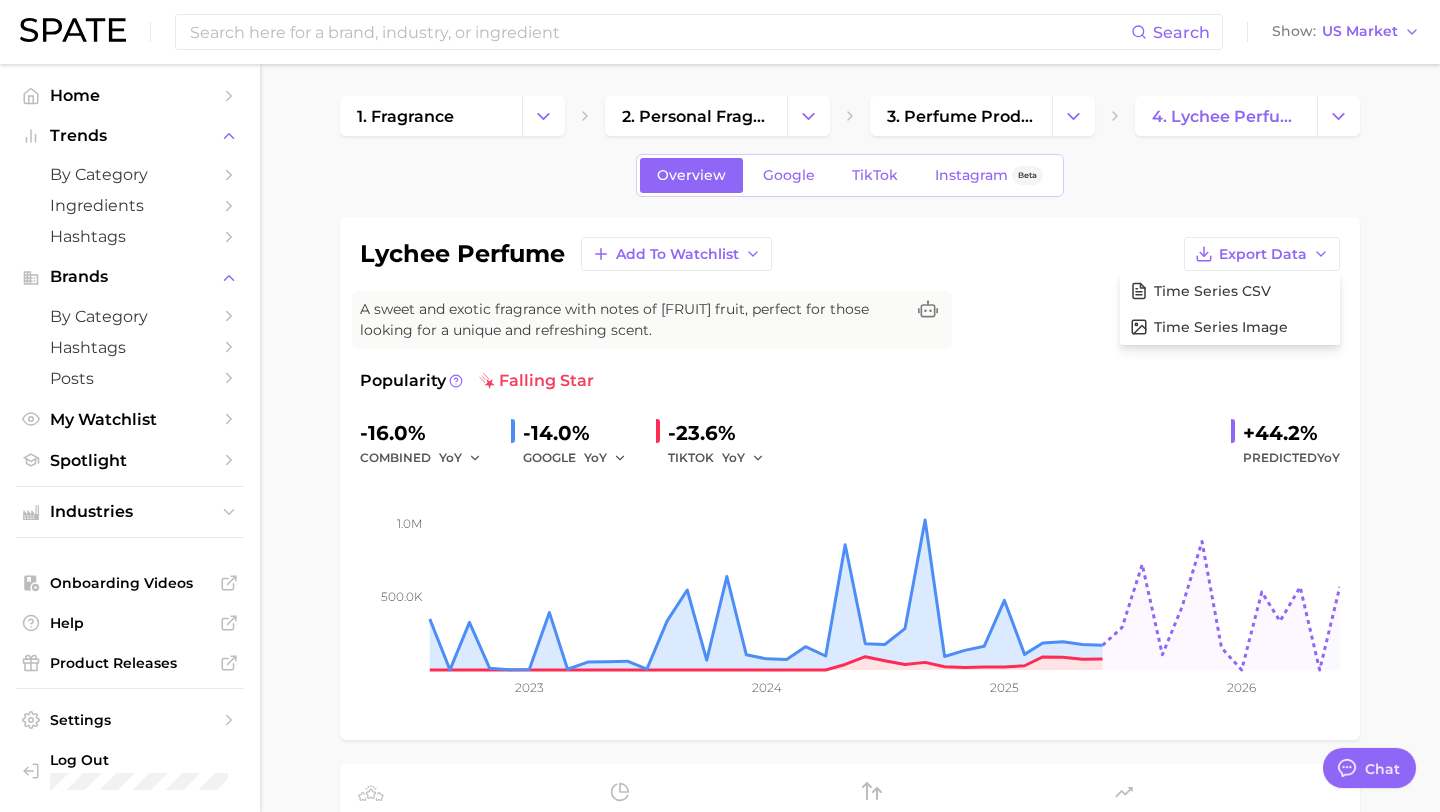 drag, startPoint x: 1237, startPoint y: 327, endPoint x: 1135, endPoint y: 244, distance: 131.50285 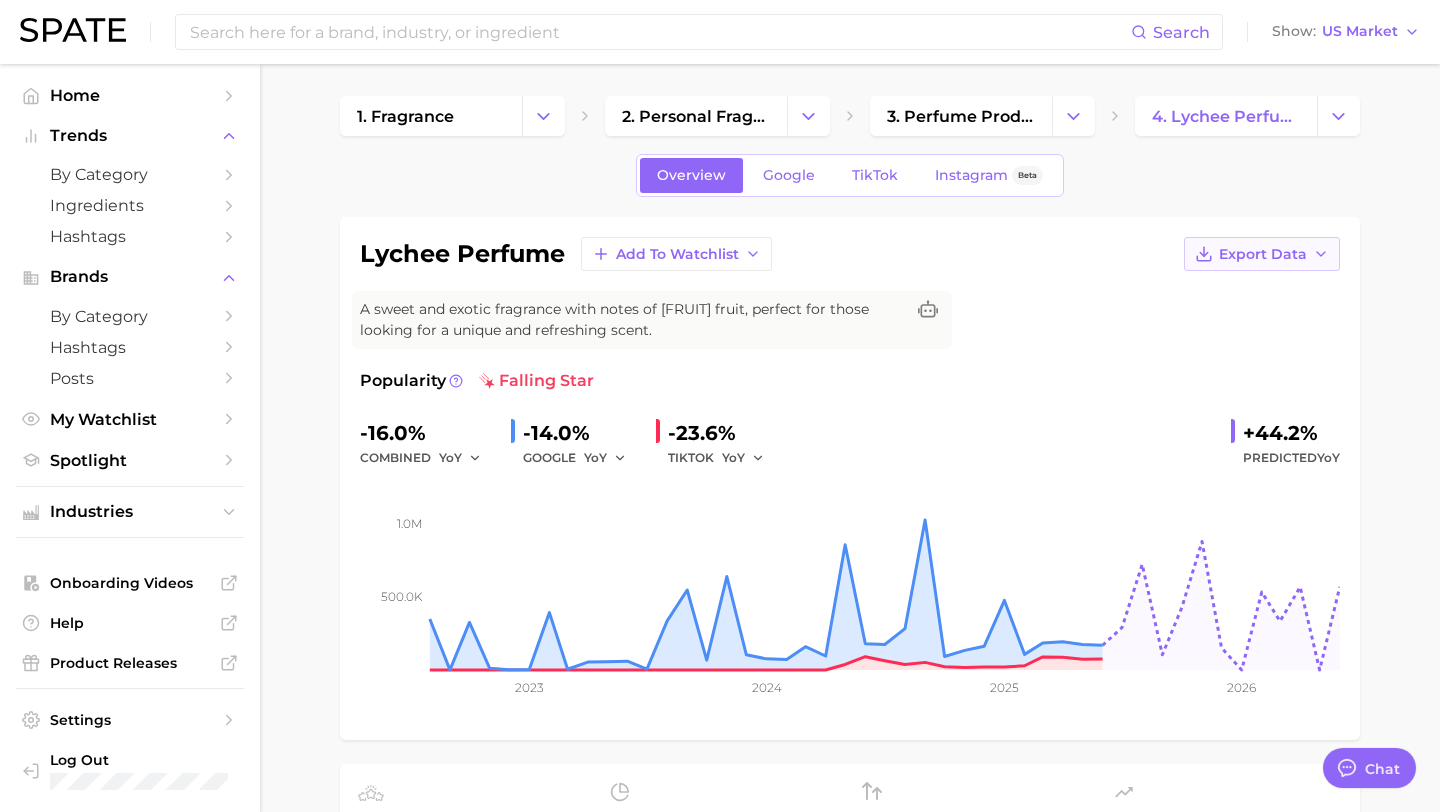click on "Export Data" at bounding box center [1263, 254] 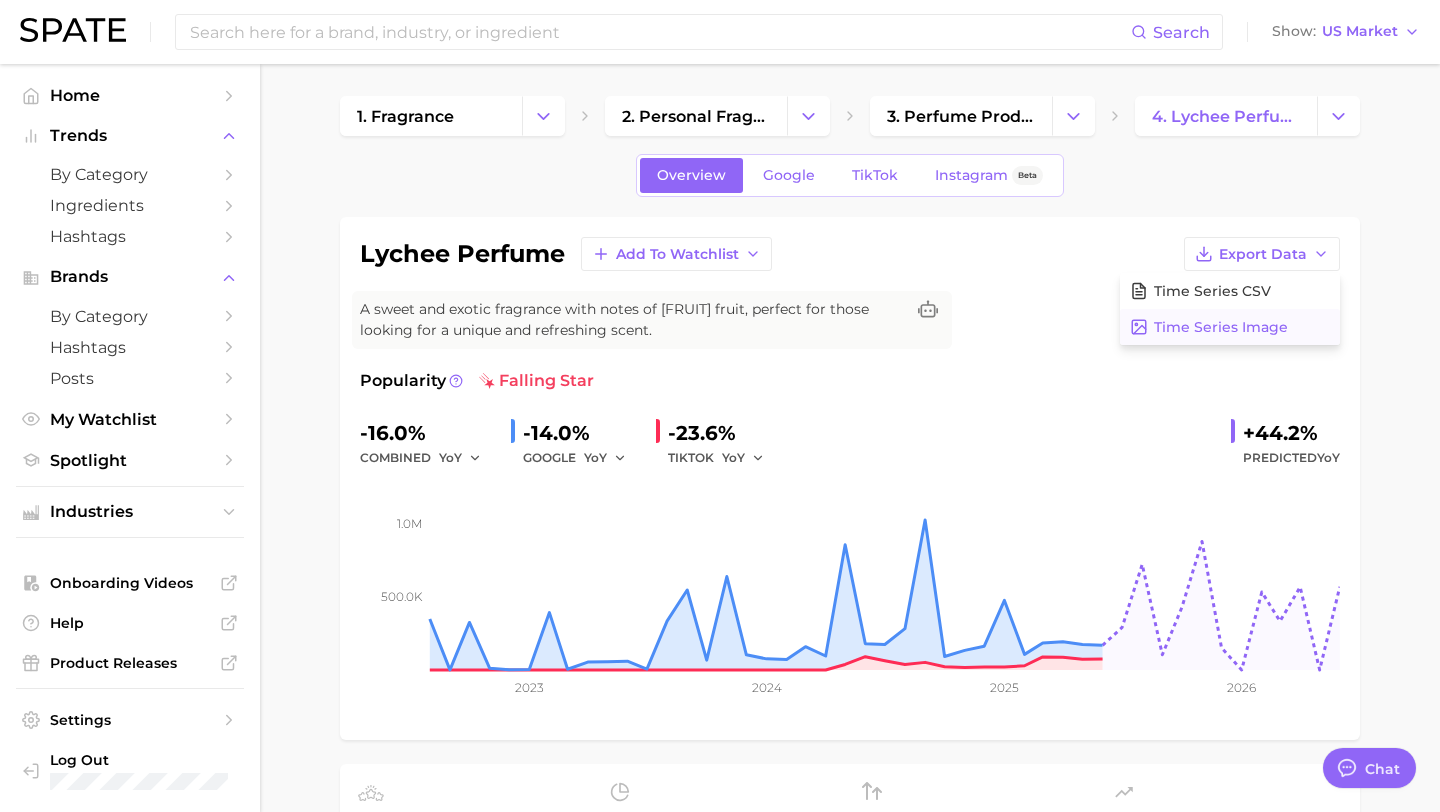 click on "Time Series Image" at bounding box center (1230, 327) 